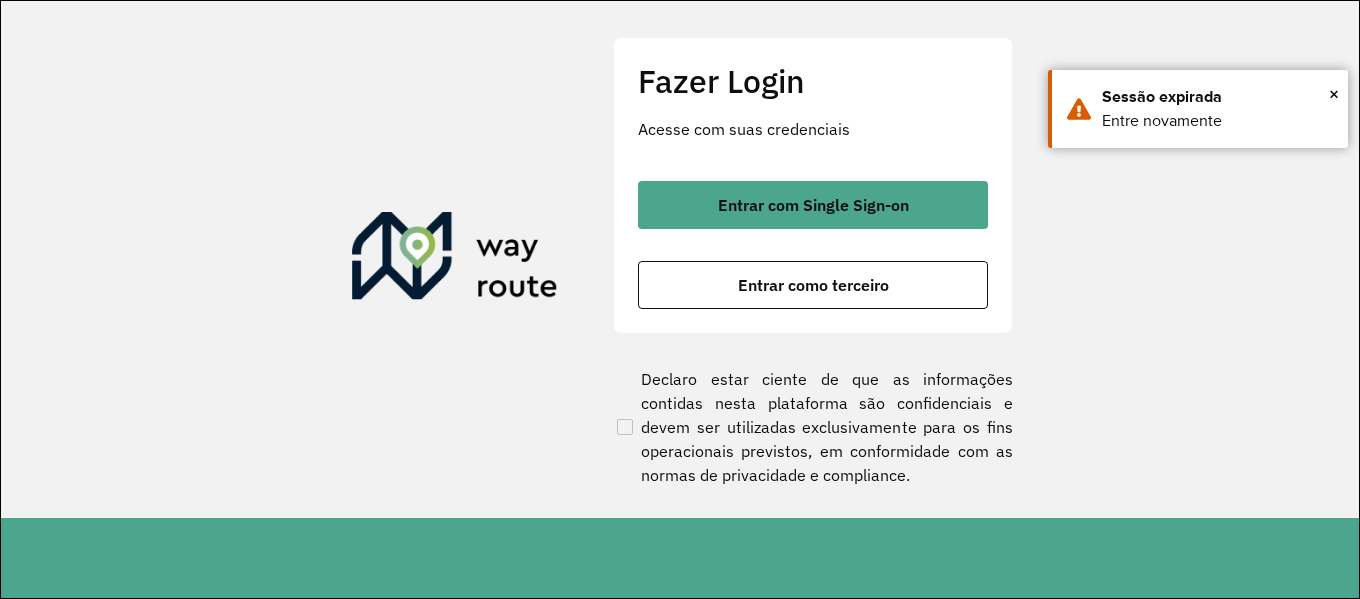 scroll, scrollTop: 0, scrollLeft: 0, axis: both 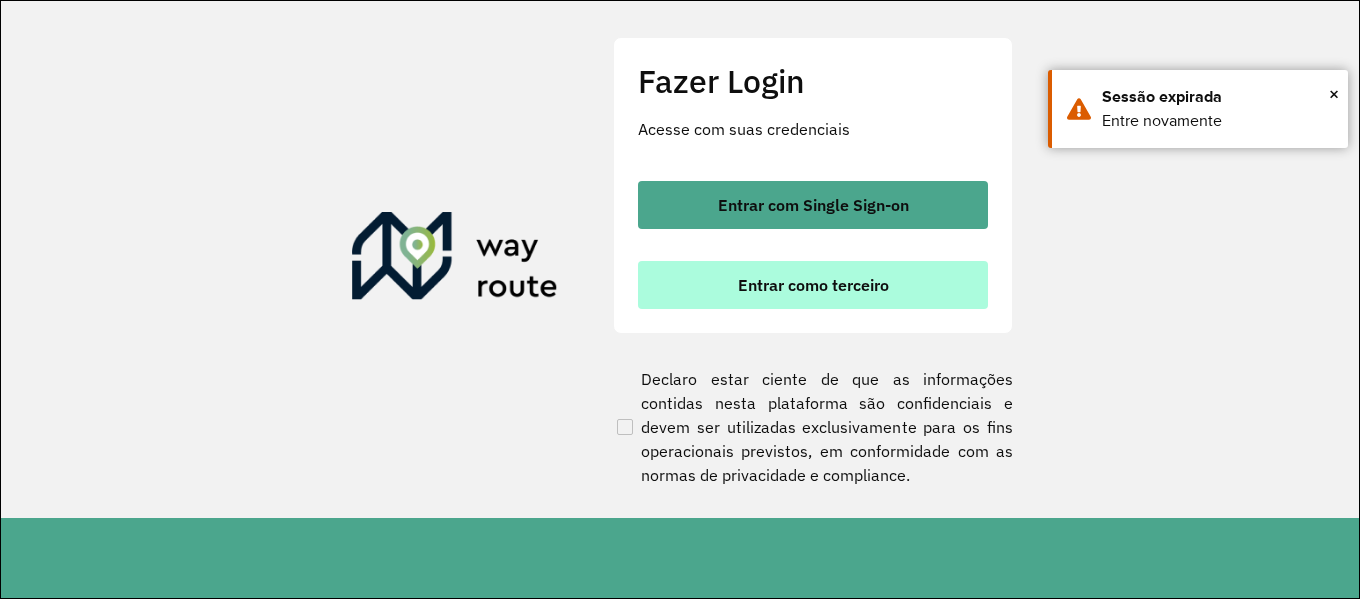 click on "Entrar como terceiro" at bounding box center [813, 285] 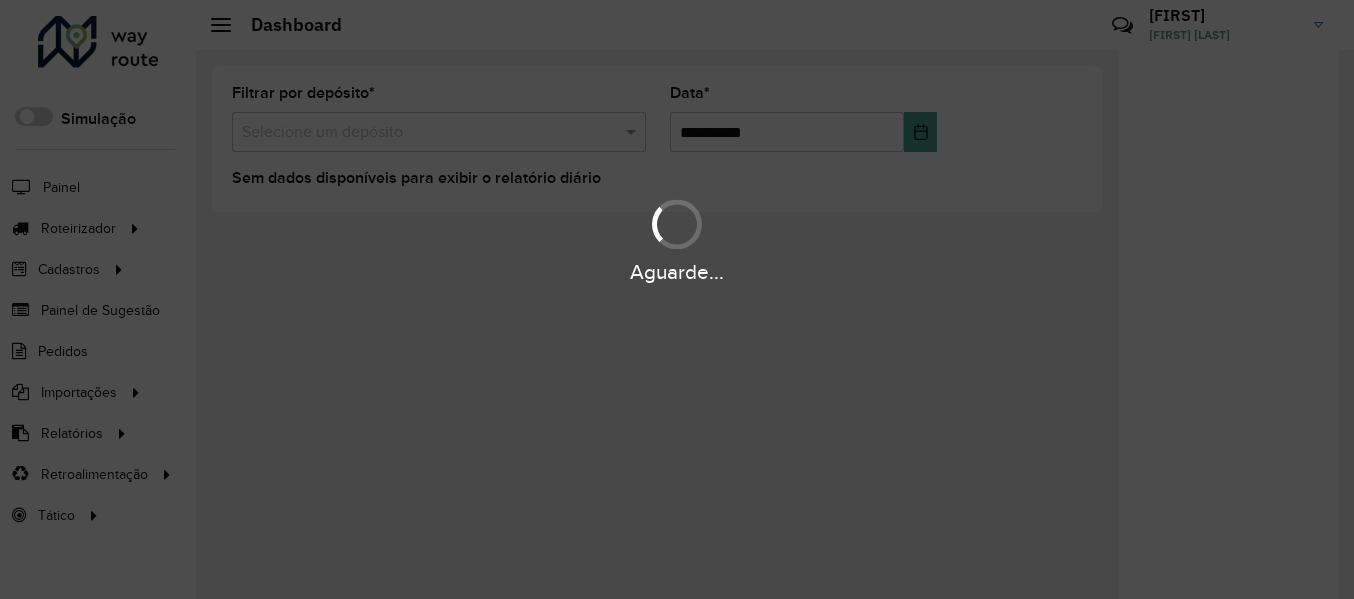 scroll, scrollTop: 0, scrollLeft: 0, axis: both 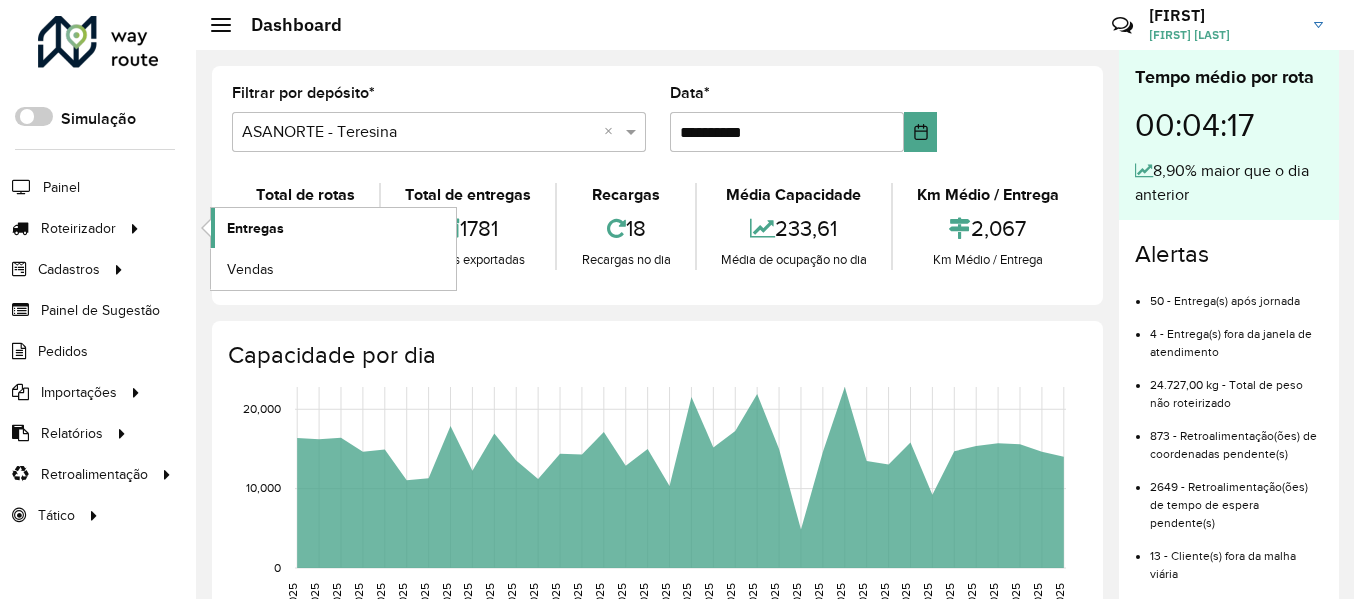 click on "Entregas" 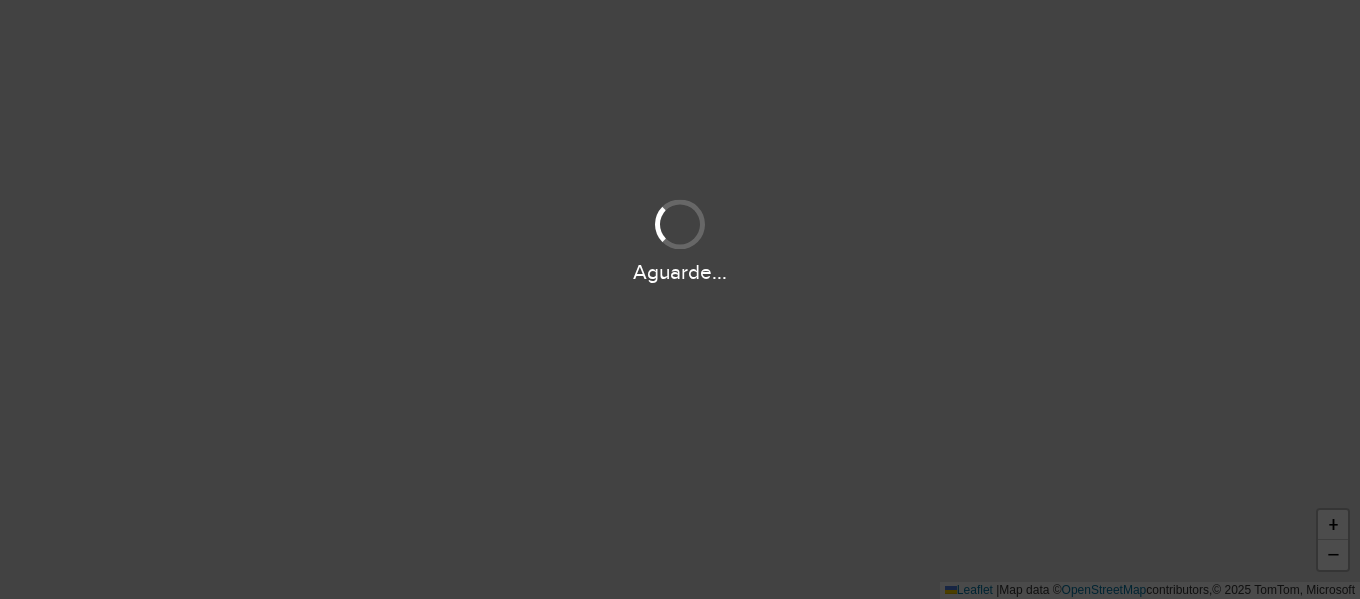 scroll, scrollTop: 0, scrollLeft: 0, axis: both 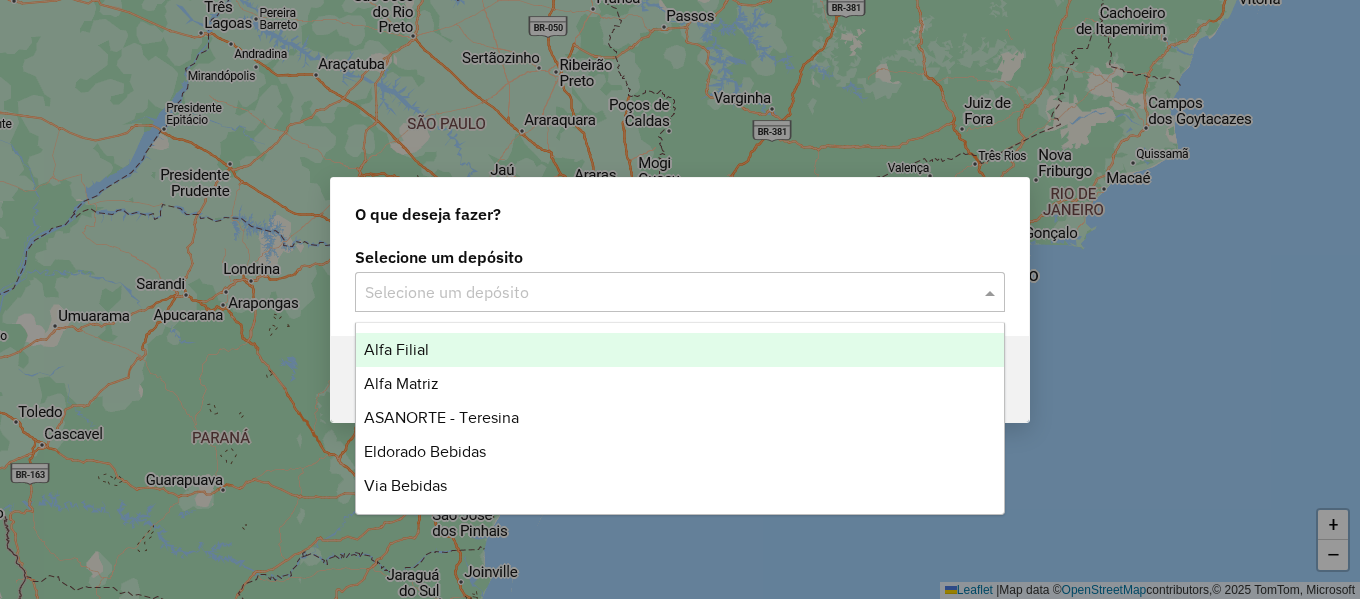 click 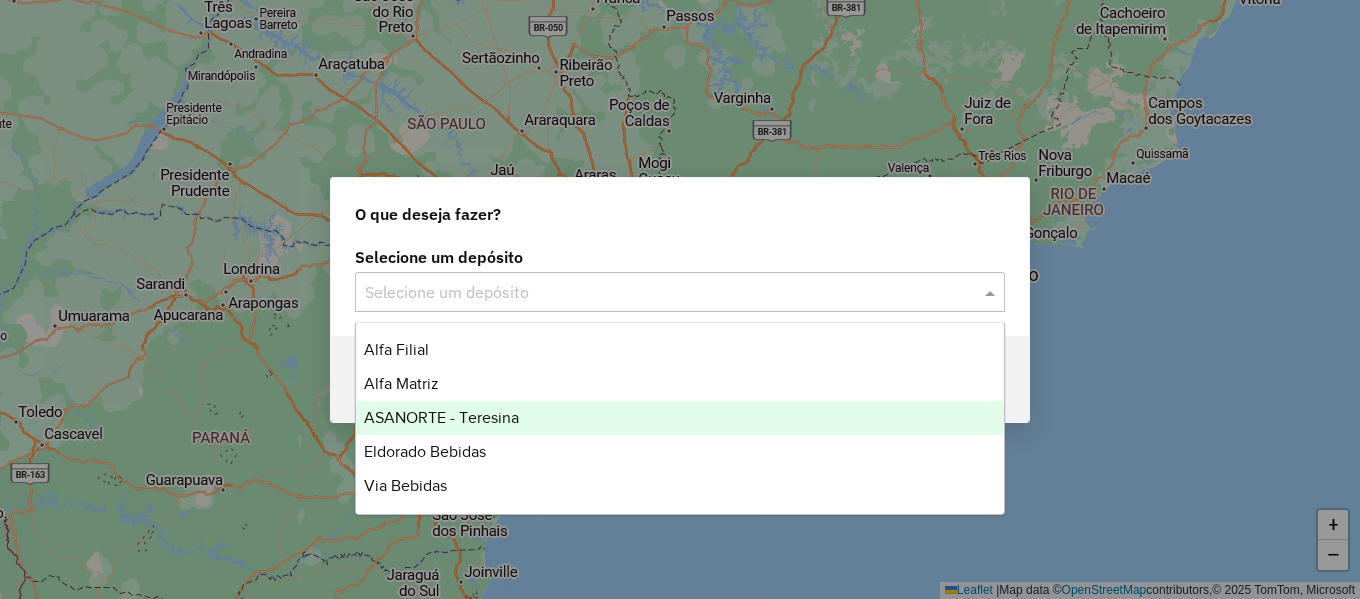 click on "ASANORTE - Teresina" at bounding box center (680, 418) 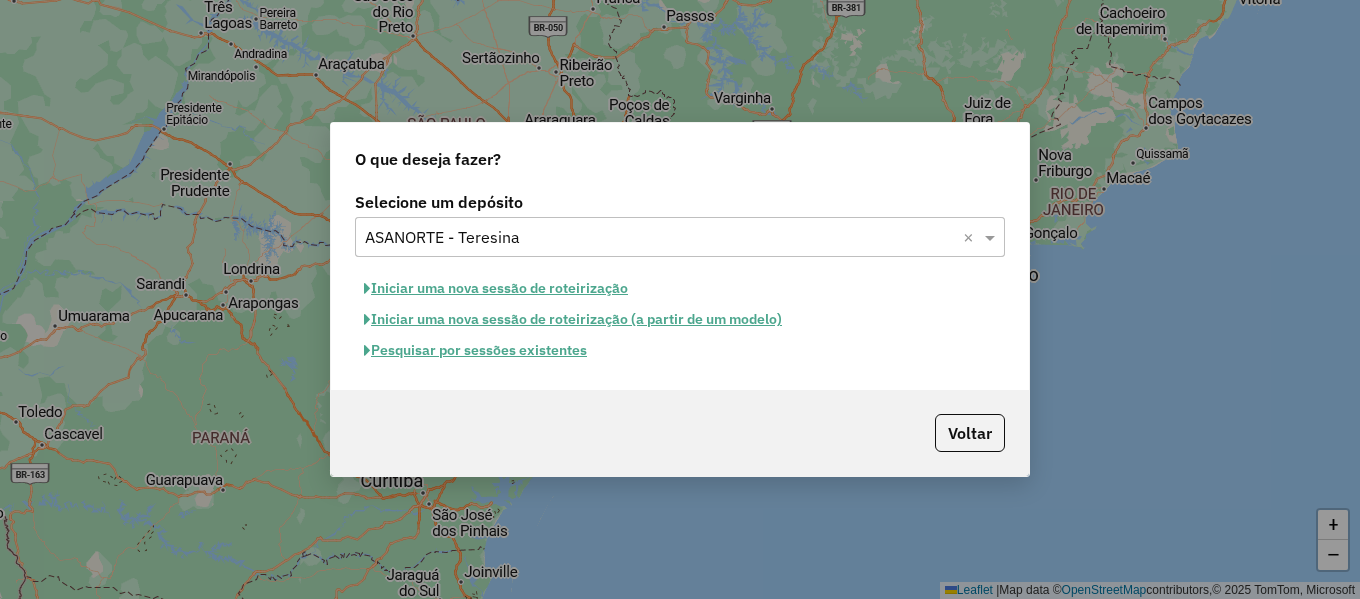 click on "Pesquisar por sessões existentes" 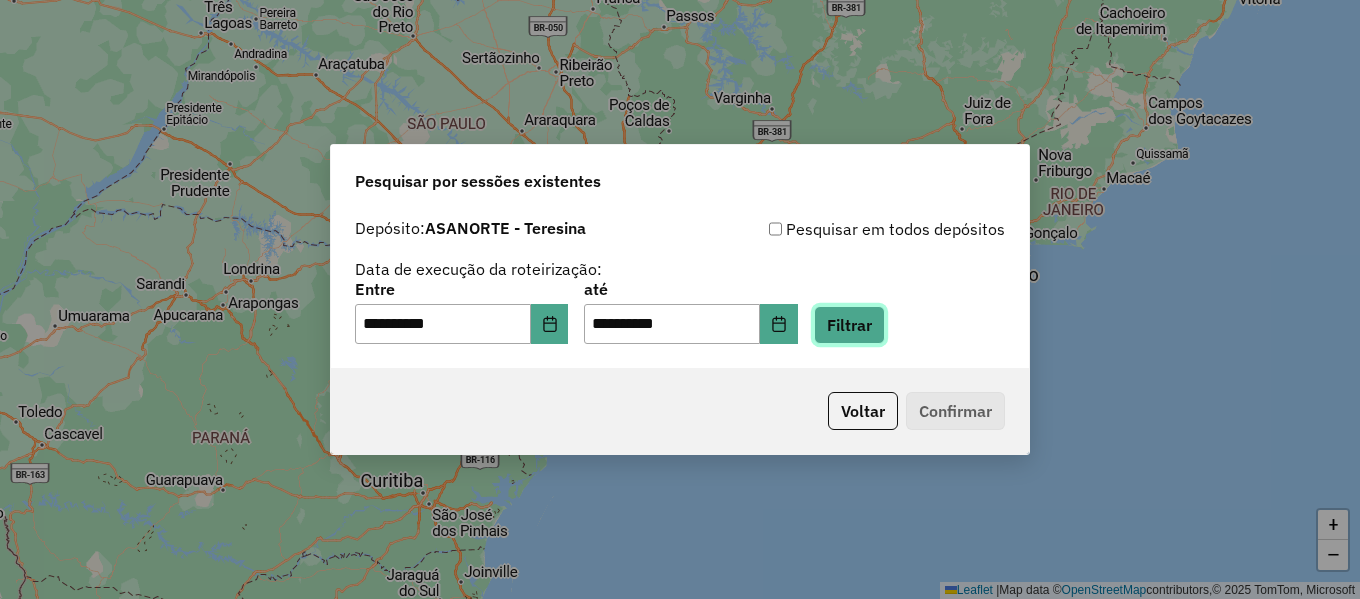 click on "Filtrar" 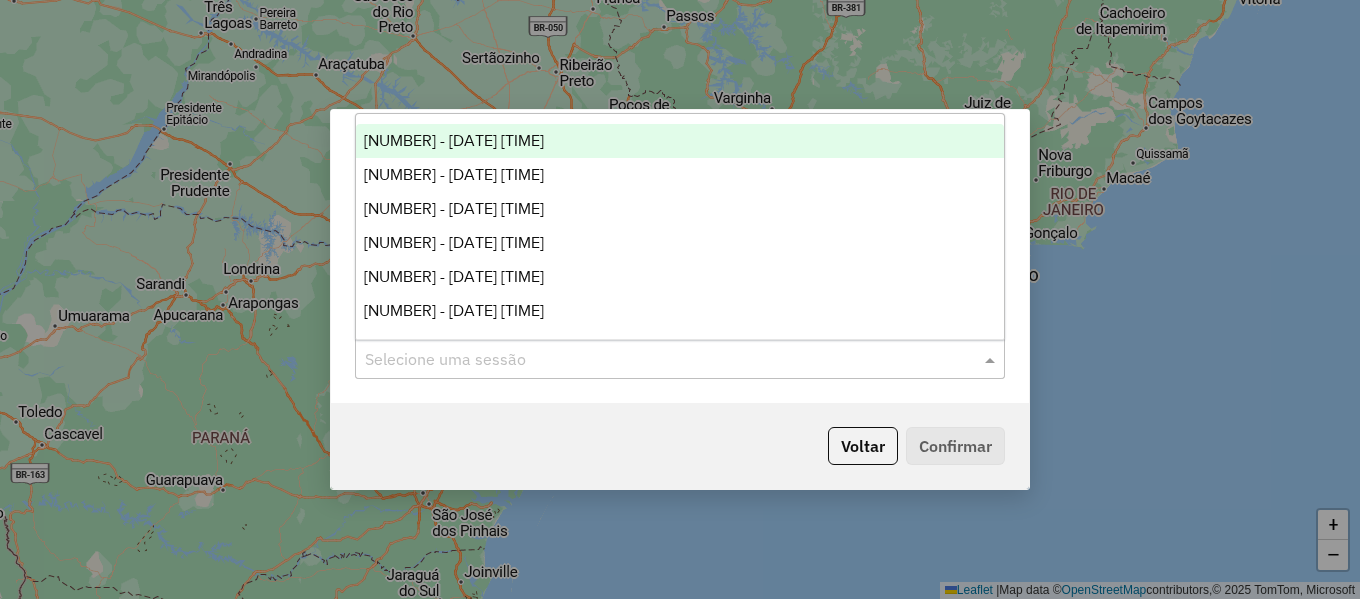 click 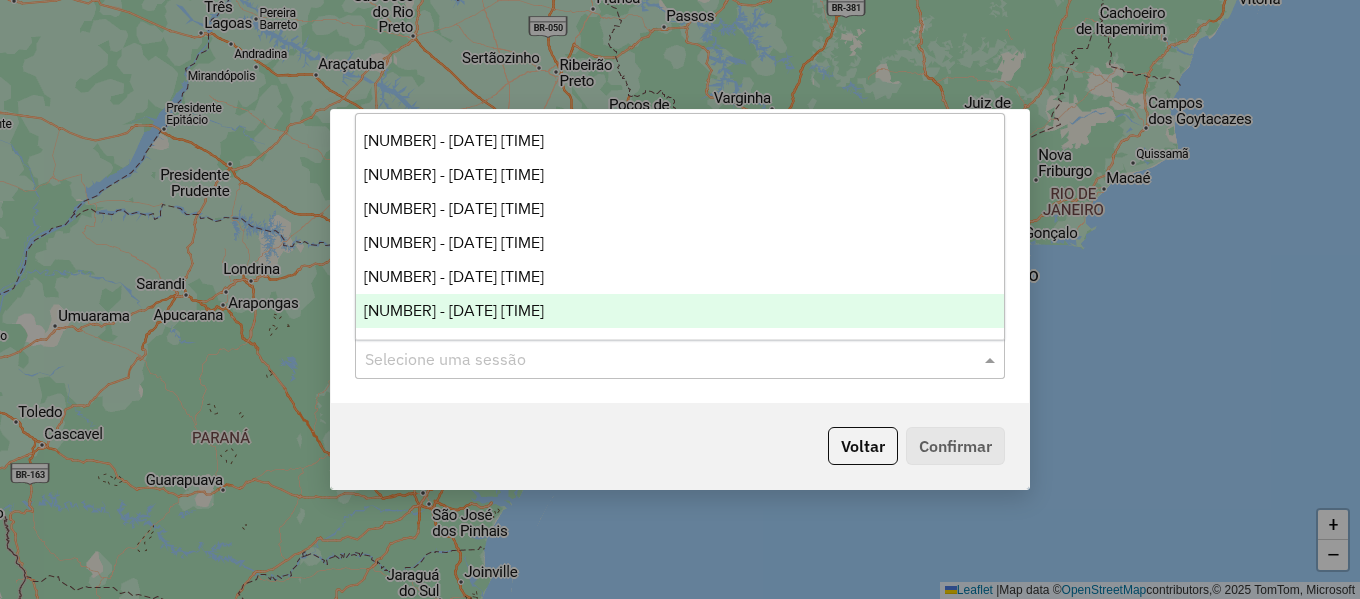 click on "[NUMBER] - [DATE] [TIME]" at bounding box center [680, 311] 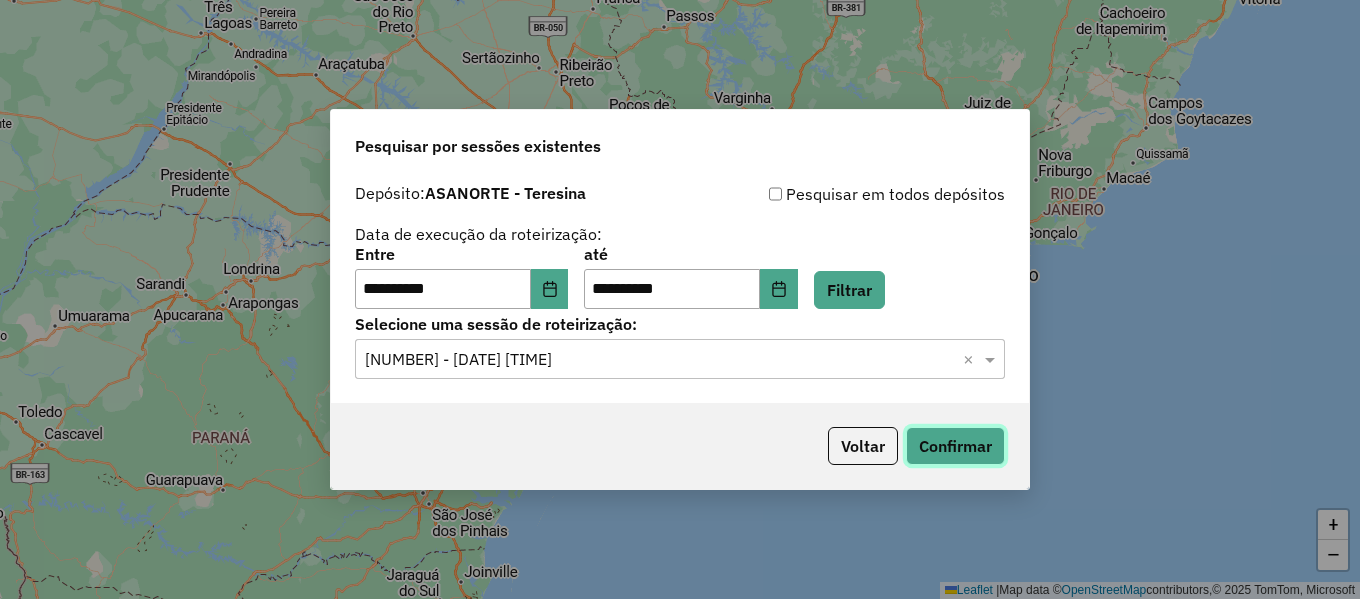 click on "Confirmar" 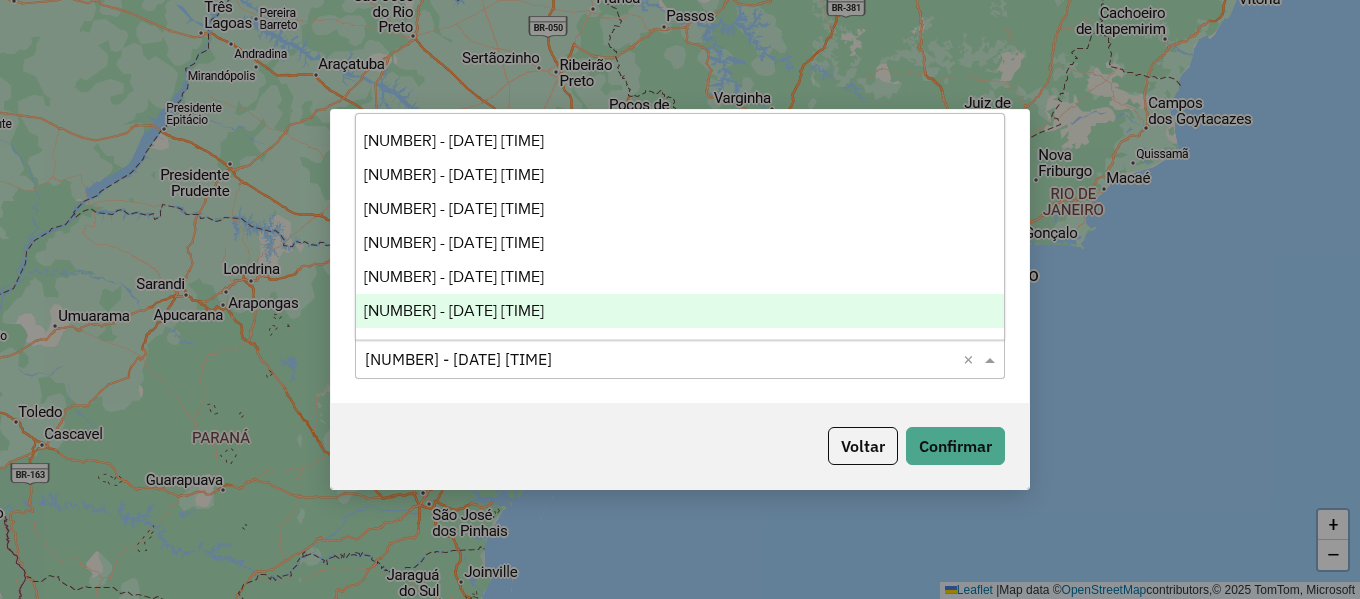click 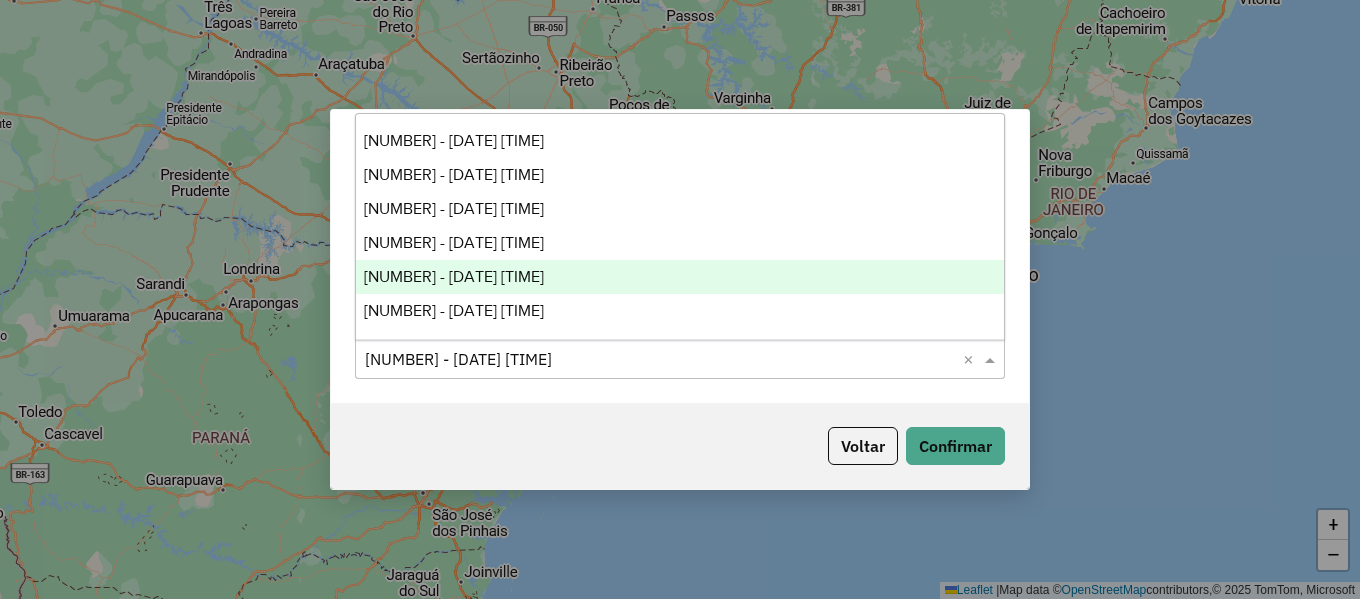 click on "964341 - 12/07/2025 18:08" at bounding box center (680, 277) 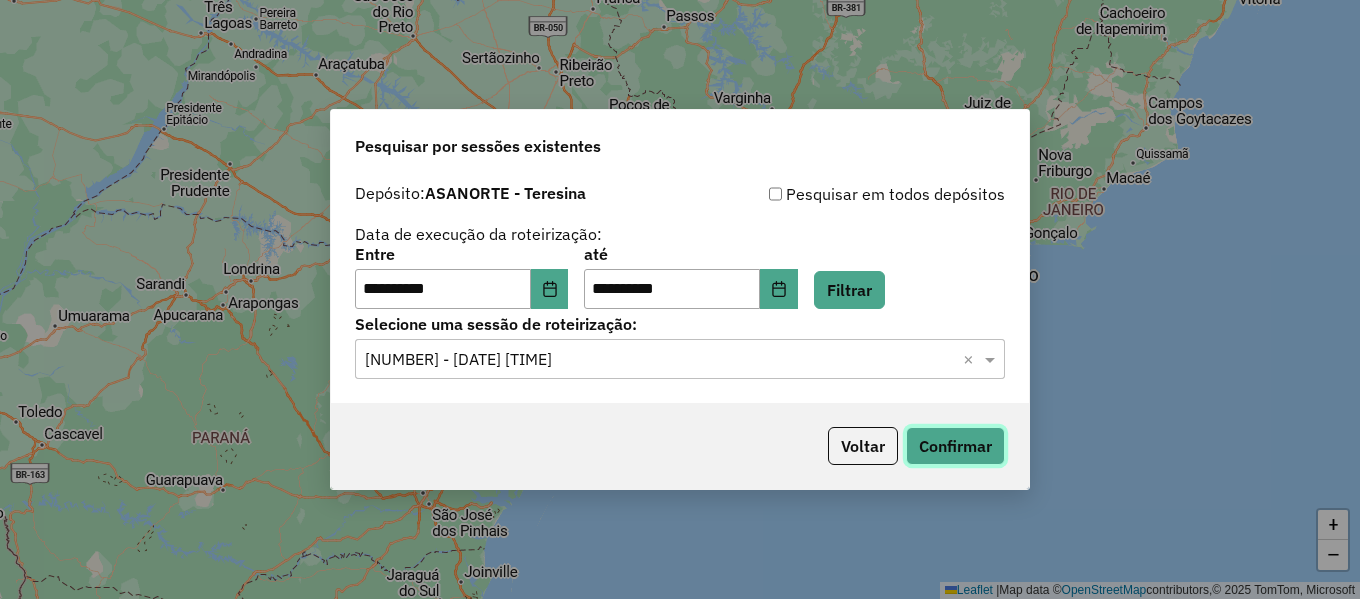 click on "Confirmar" 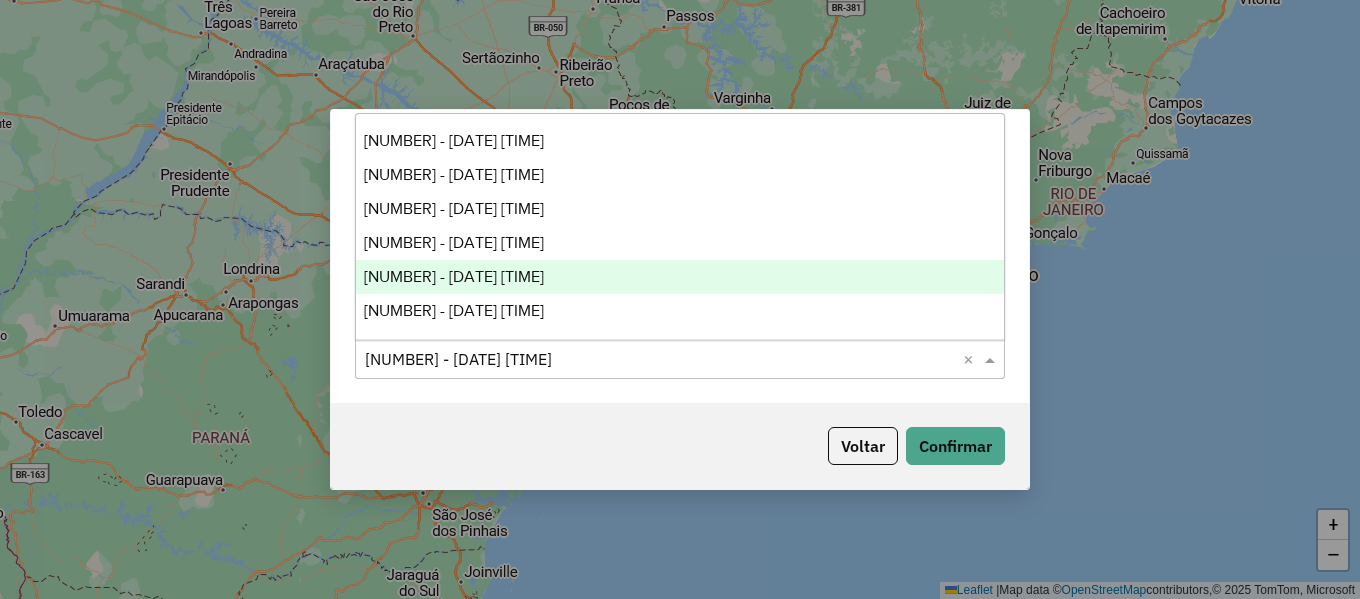 click on "Selecione uma sessão × 964341 - 12/07/2025 18:08  ×" 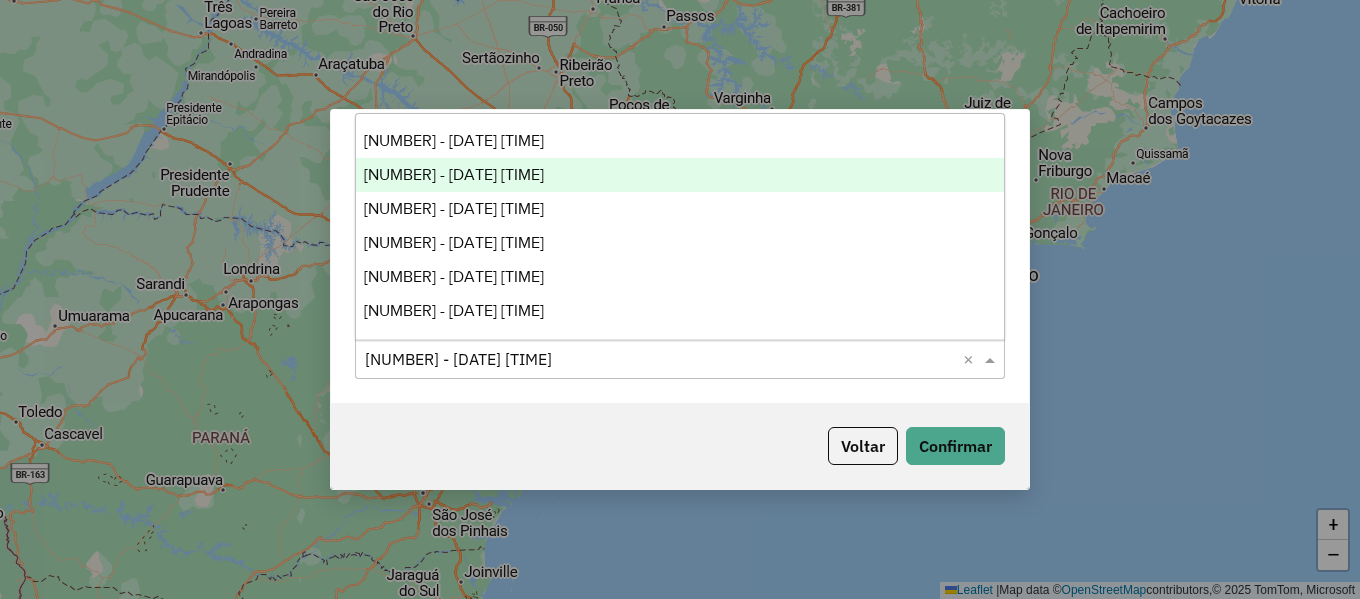 click on "964338 - 12/07/2025 18:07" at bounding box center (680, 175) 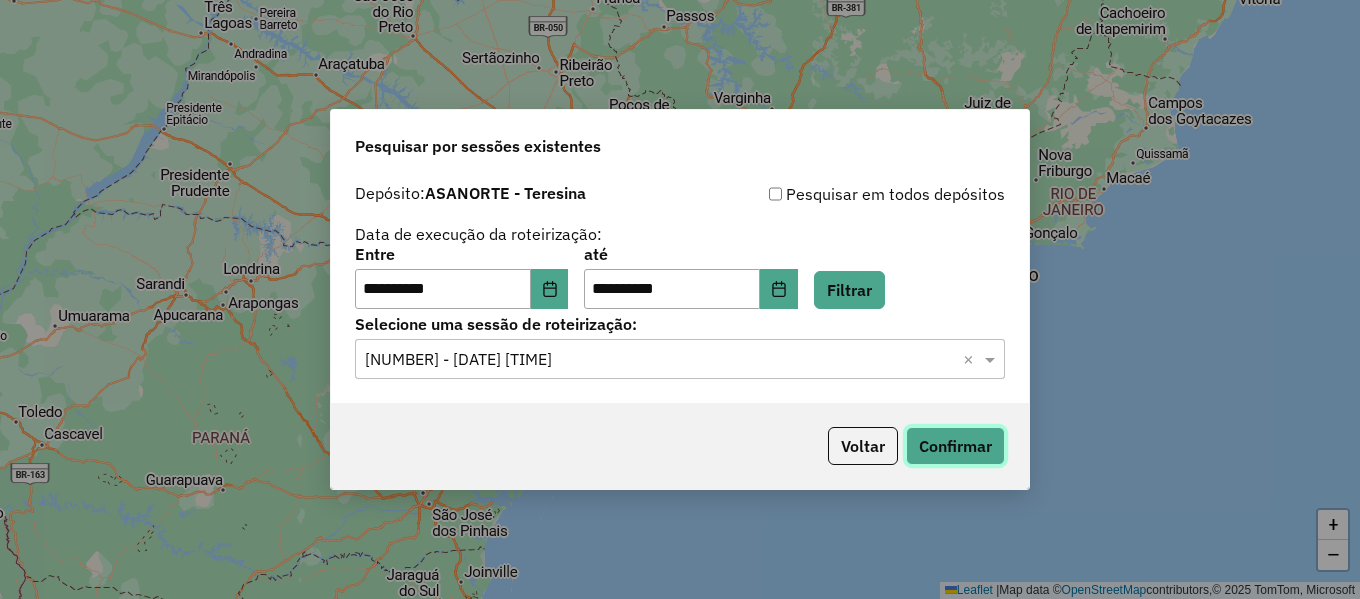 click on "Confirmar" 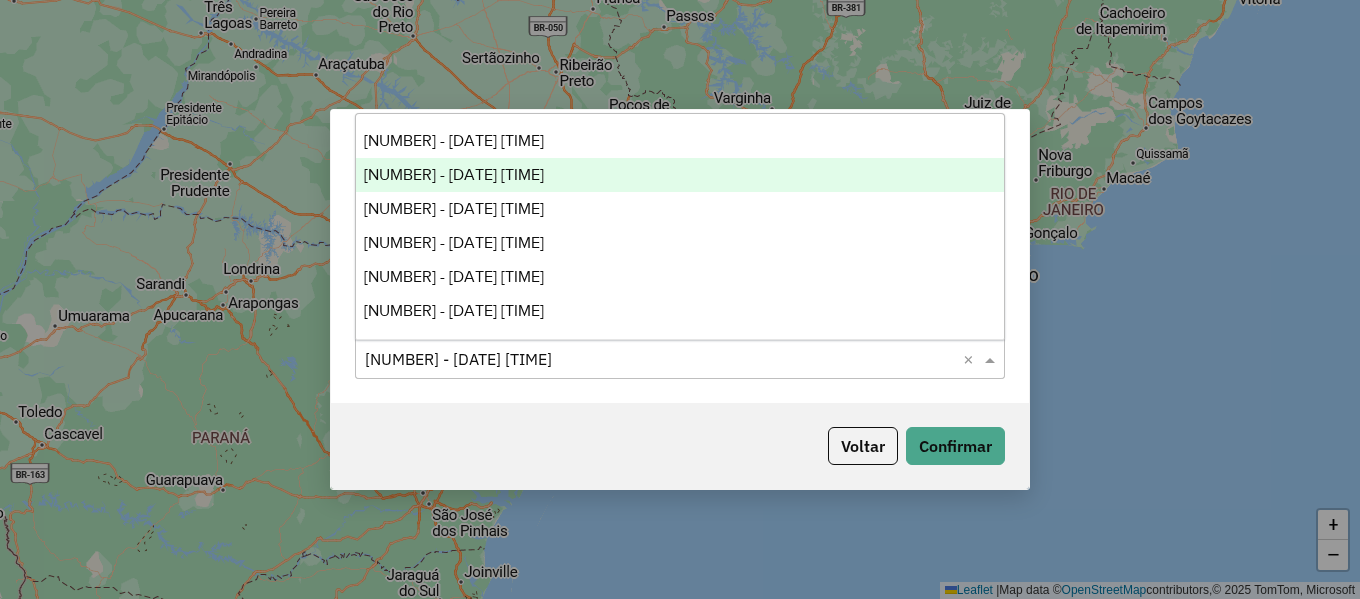 click 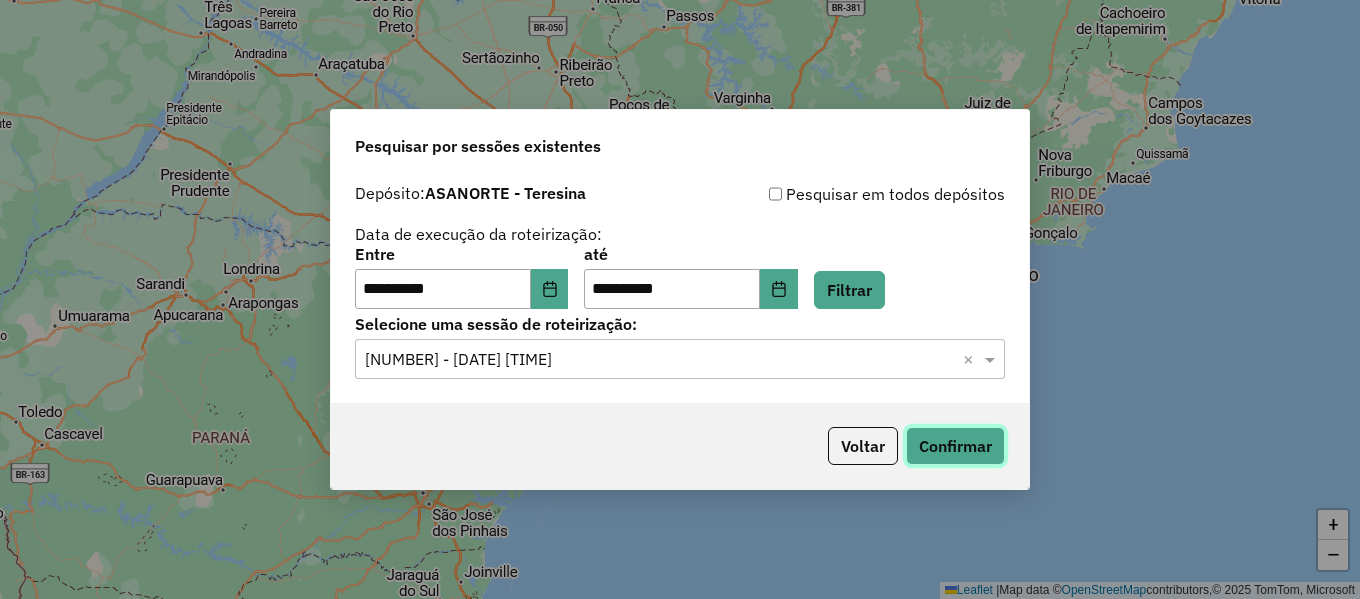 click on "Confirmar" 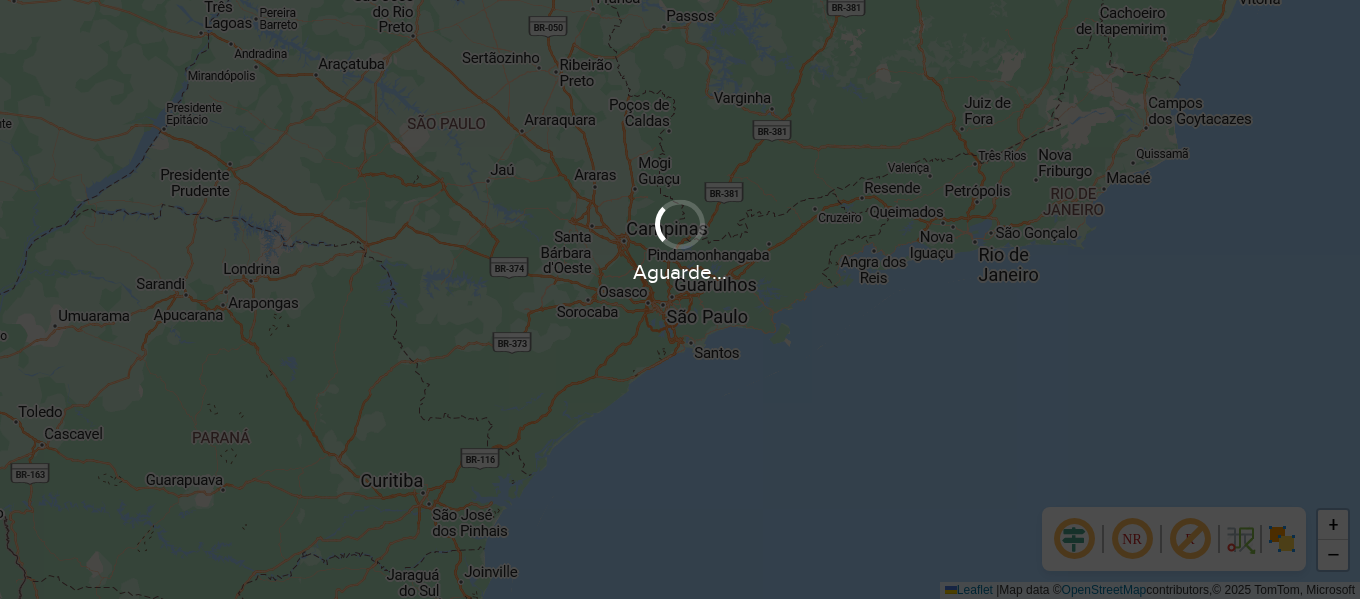 scroll, scrollTop: 0, scrollLeft: 0, axis: both 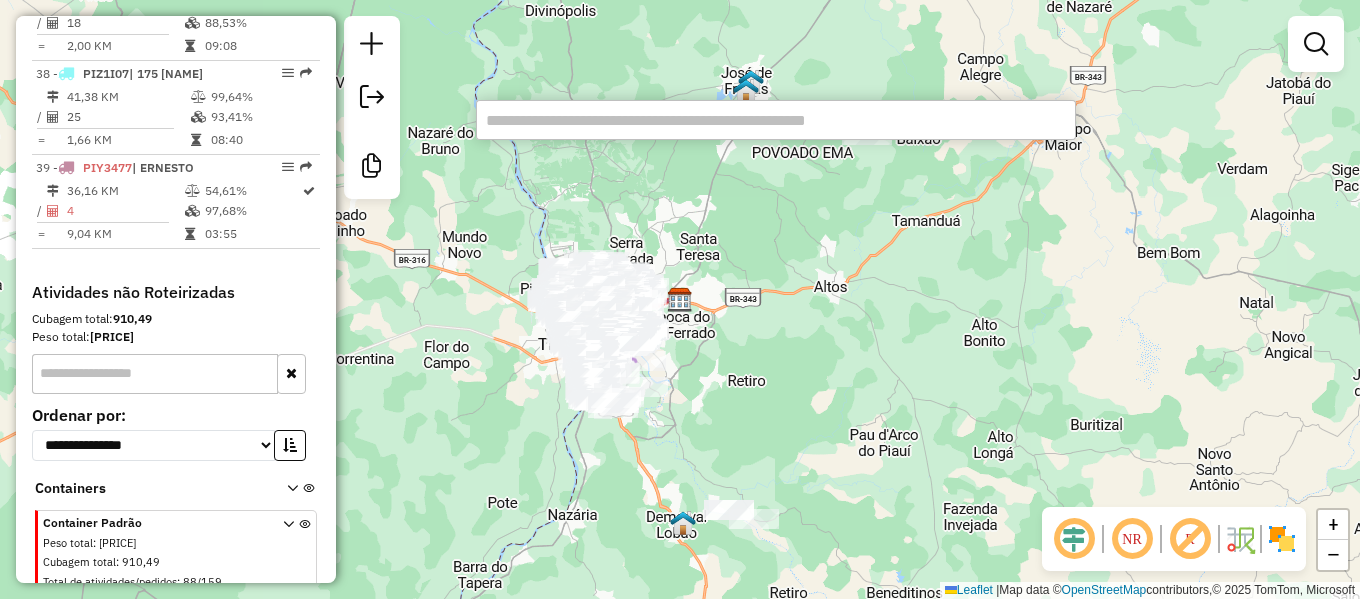 click at bounding box center [288, -115] 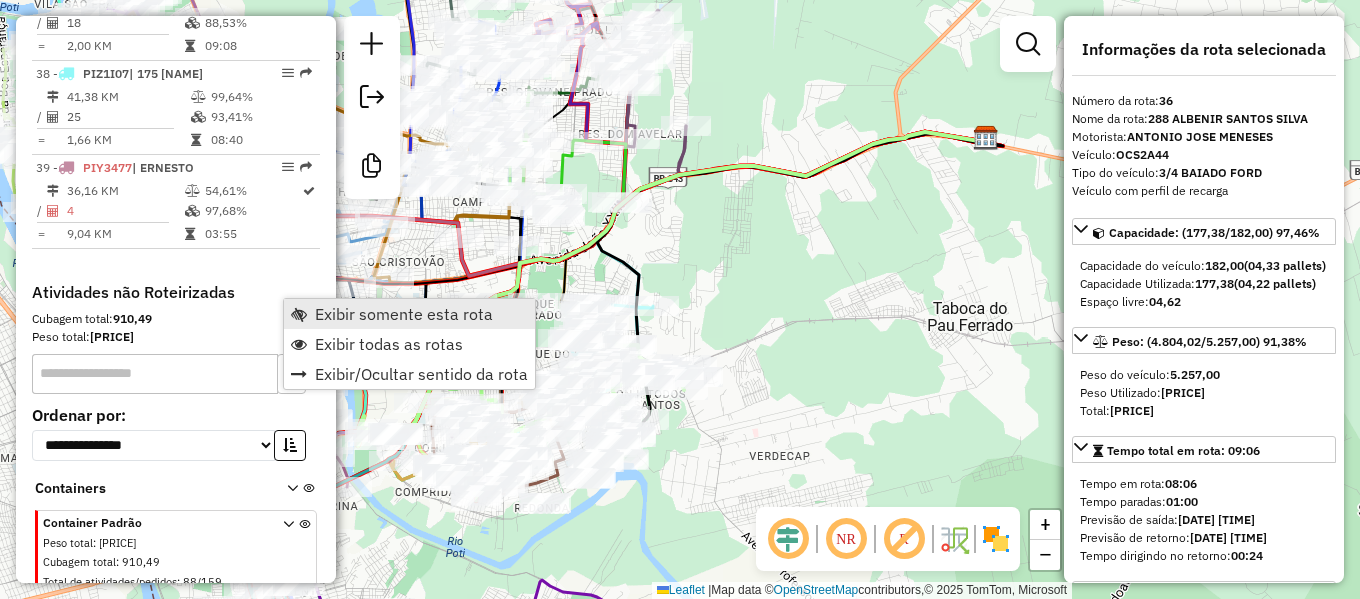 click on "Exibir somente esta rota" at bounding box center (404, 314) 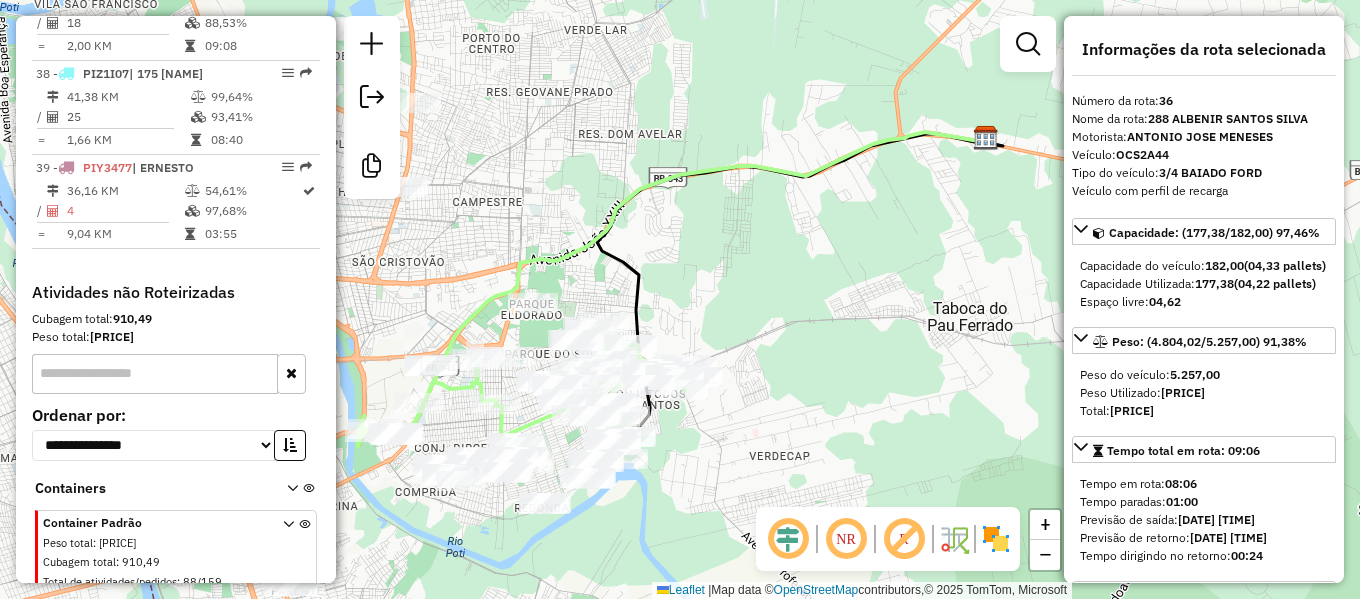 click 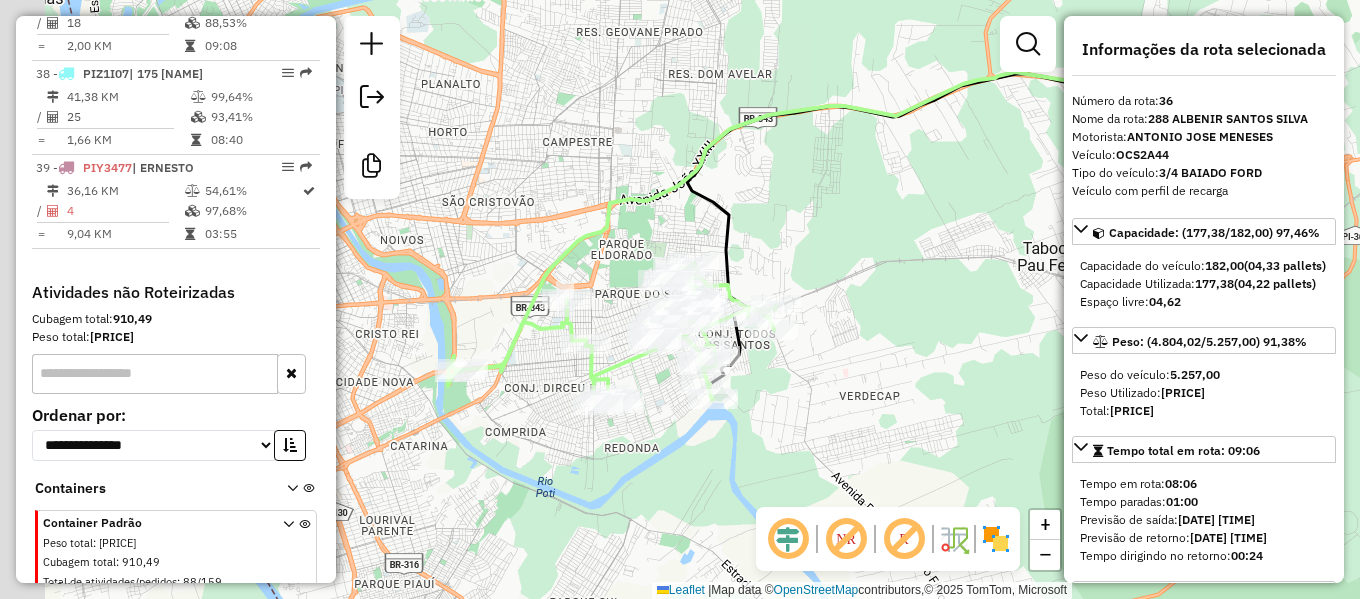 drag, startPoint x: 745, startPoint y: 464, endPoint x: 883, endPoint y: 408, distance: 148.92952 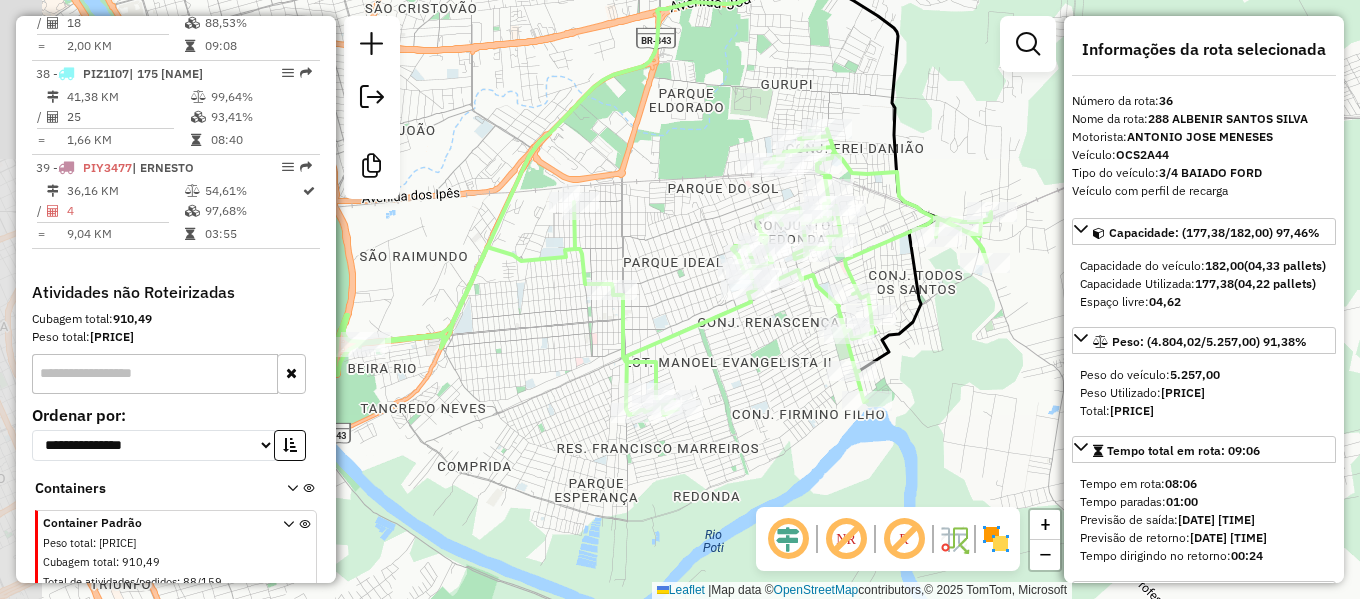 drag, startPoint x: 802, startPoint y: 401, endPoint x: 1028, endPoint y: 410, distance: 226.17914 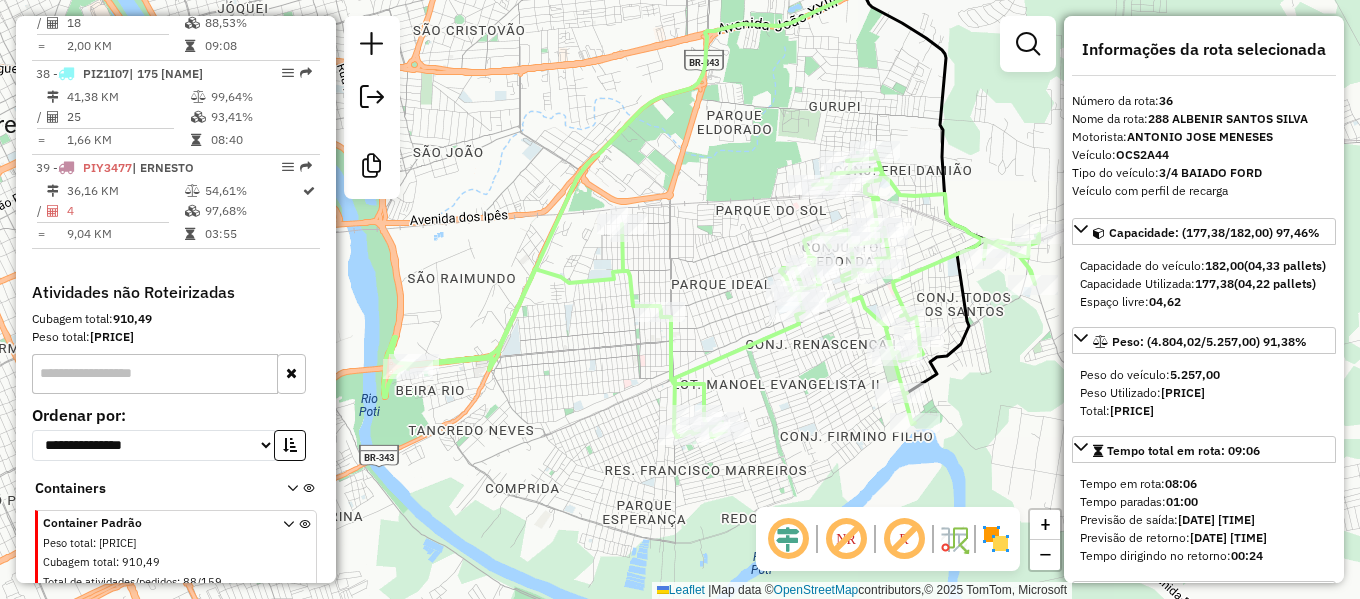 drag, startPoint x: 668, startPoint y: 334, endPoint x: 704, endPoint y: 343, distance: 37.107952 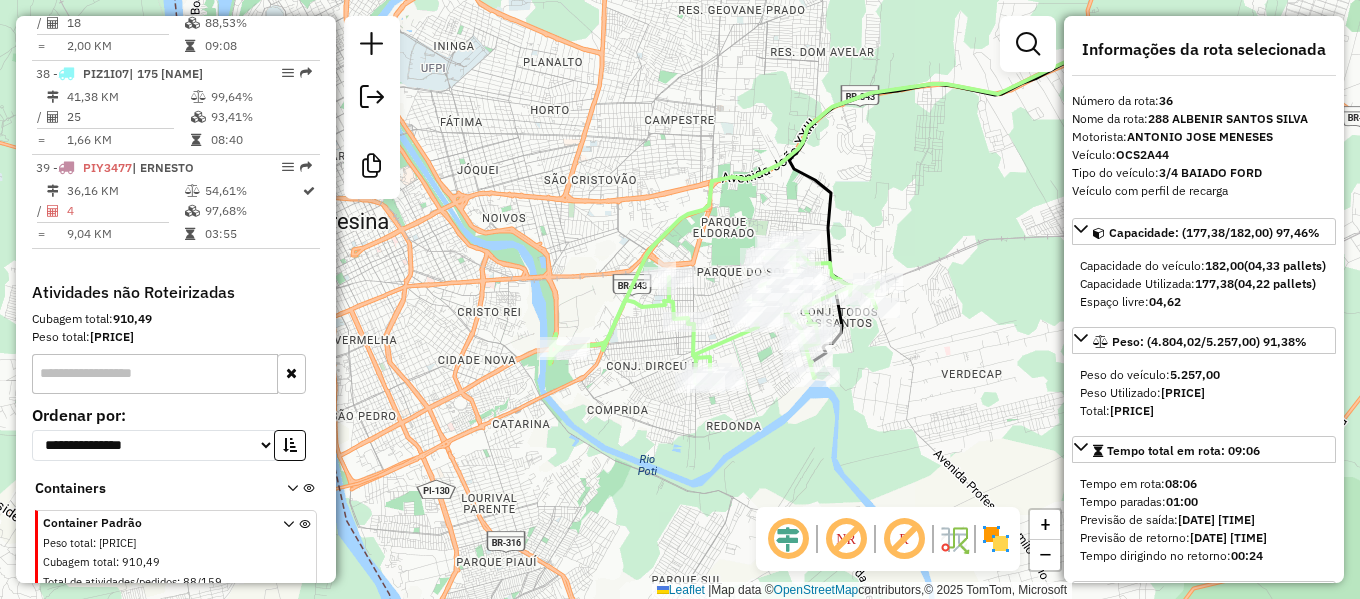 scroll, scrollTop: 1053, scrollLeft: 0, axis: vertical 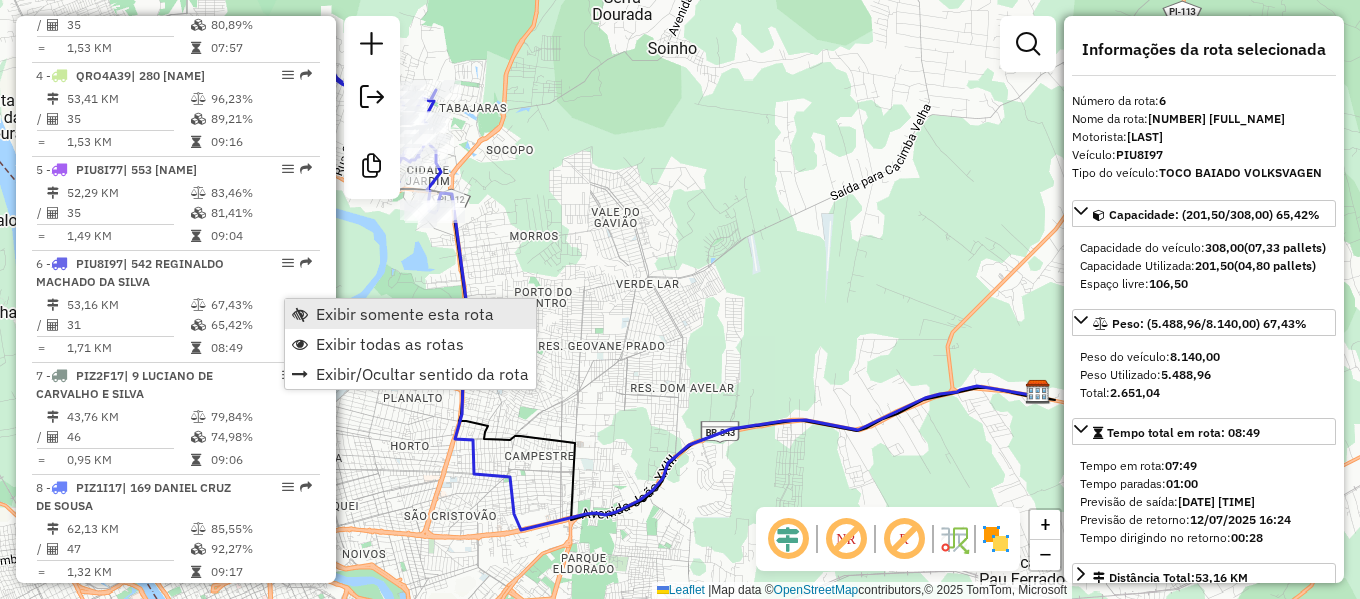 click on "Exibir somente esta rota" at bounding box center (405, 314) 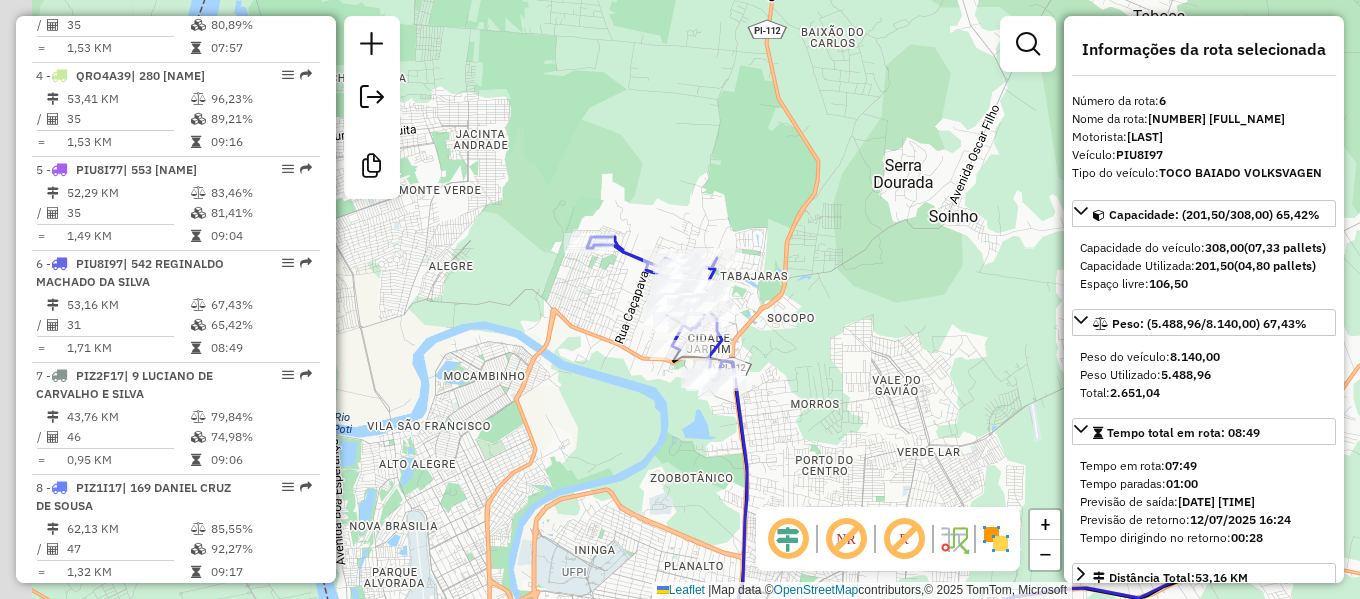 drag, startPoint x: 622, startPoint y: 263, endPoint x: 910, endPoint y: 439, distance: 337.52036 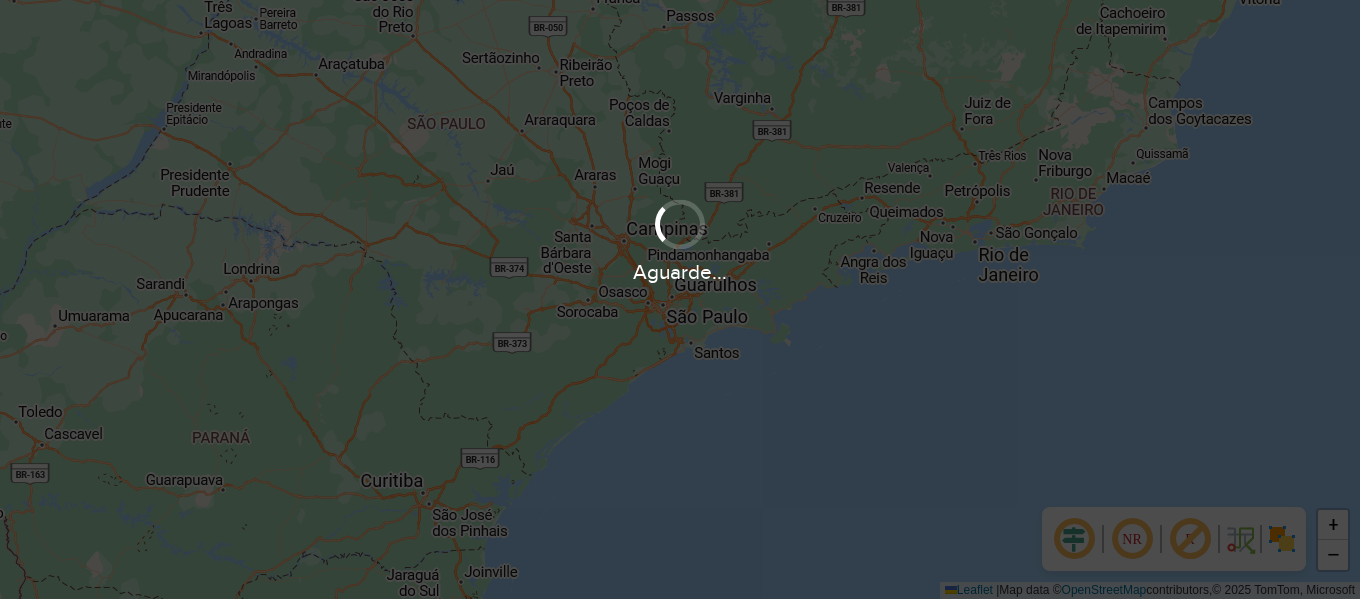 scroll, scrollTop: 0, scrollLeft: 0, axis: both 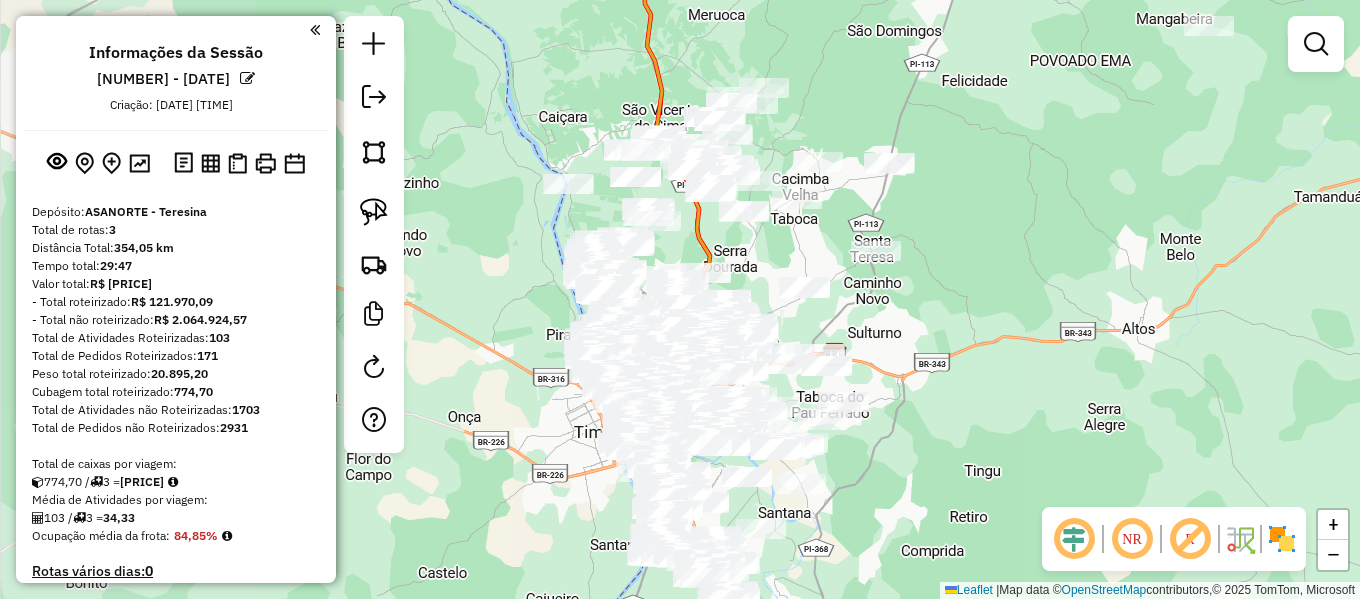 drag, startPoint x: 748, startPoint y: 191, endPoint x: 1202, endPoint y: 167, distance: 454.6339 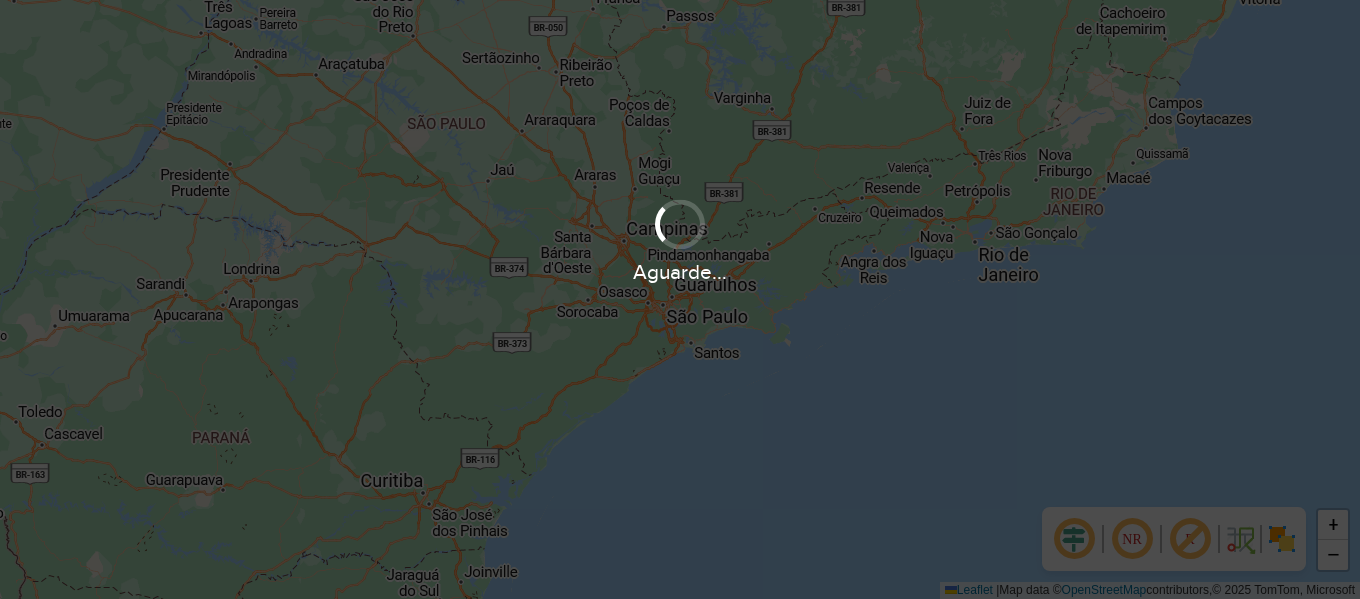 scroll, scrollTop: 0, scrollLeft: 0, axis: both 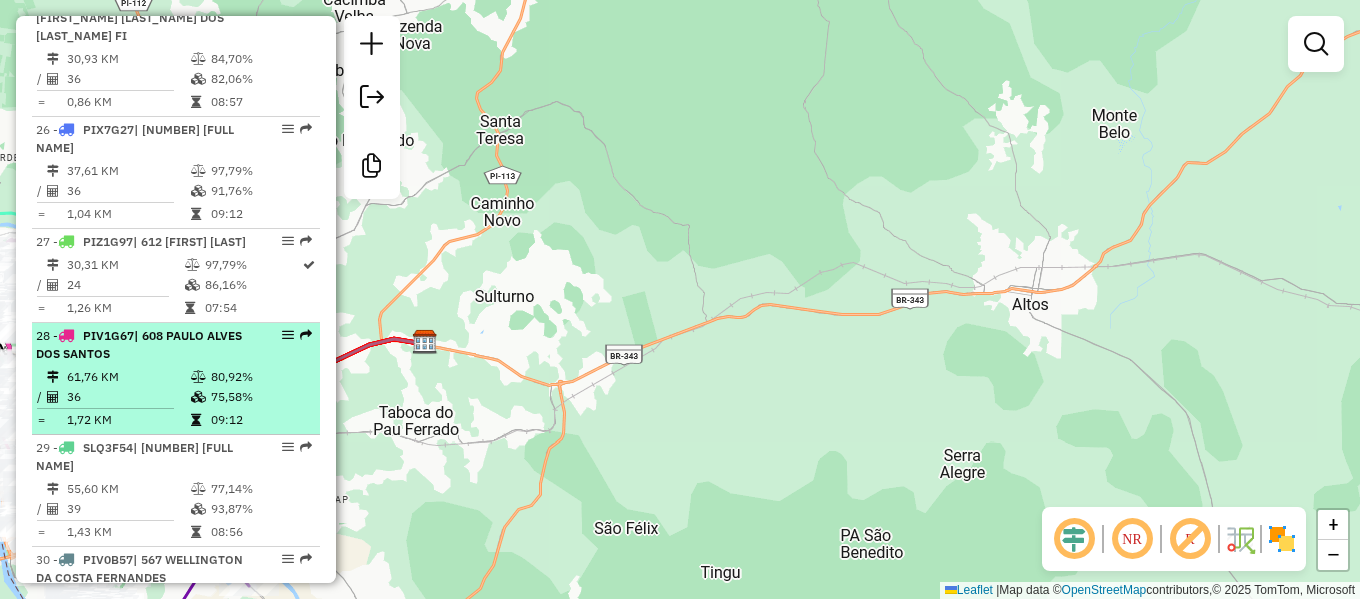 select on "**********" 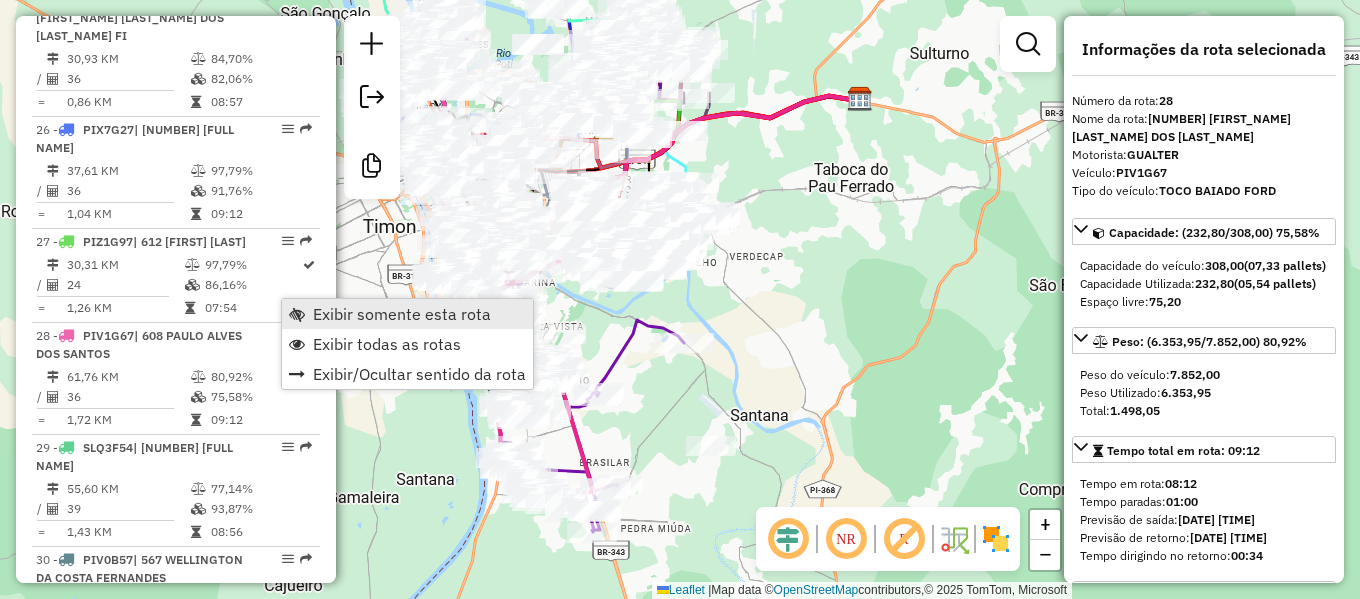click on "Exibir somente esta rota" at bounding box center [402, 314] 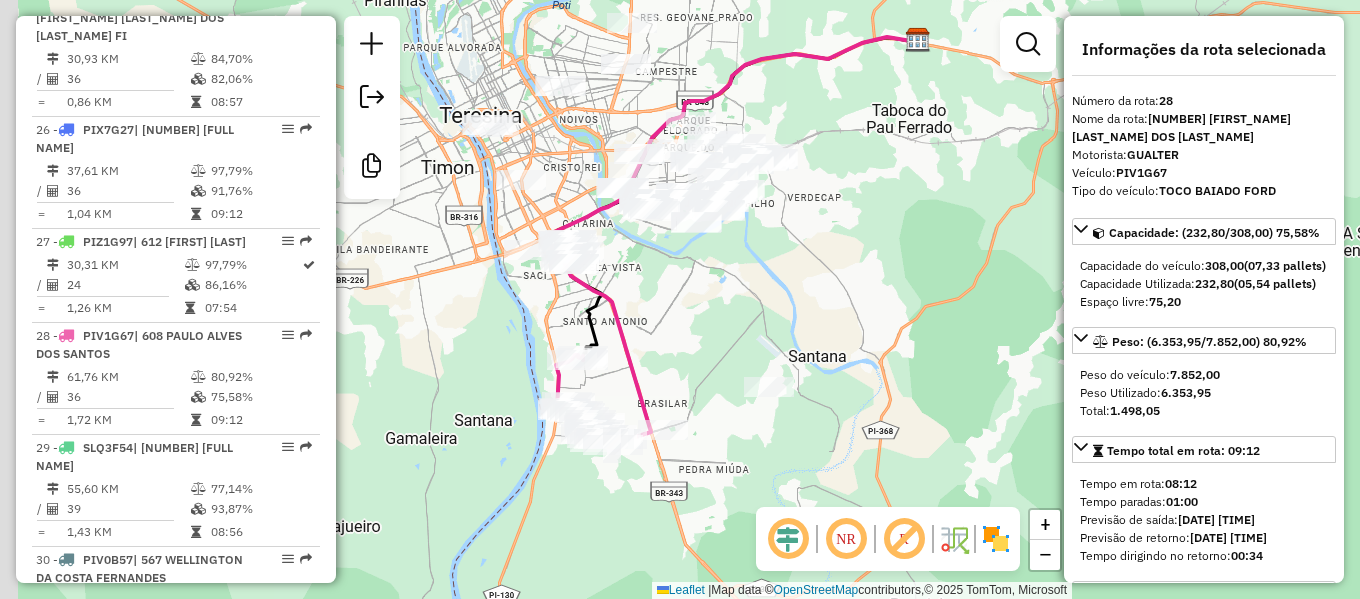 drag, startPoint x: 586, startPoint y: 411, endPoint x: 660, endPoint y: 350, distance: 95.90099 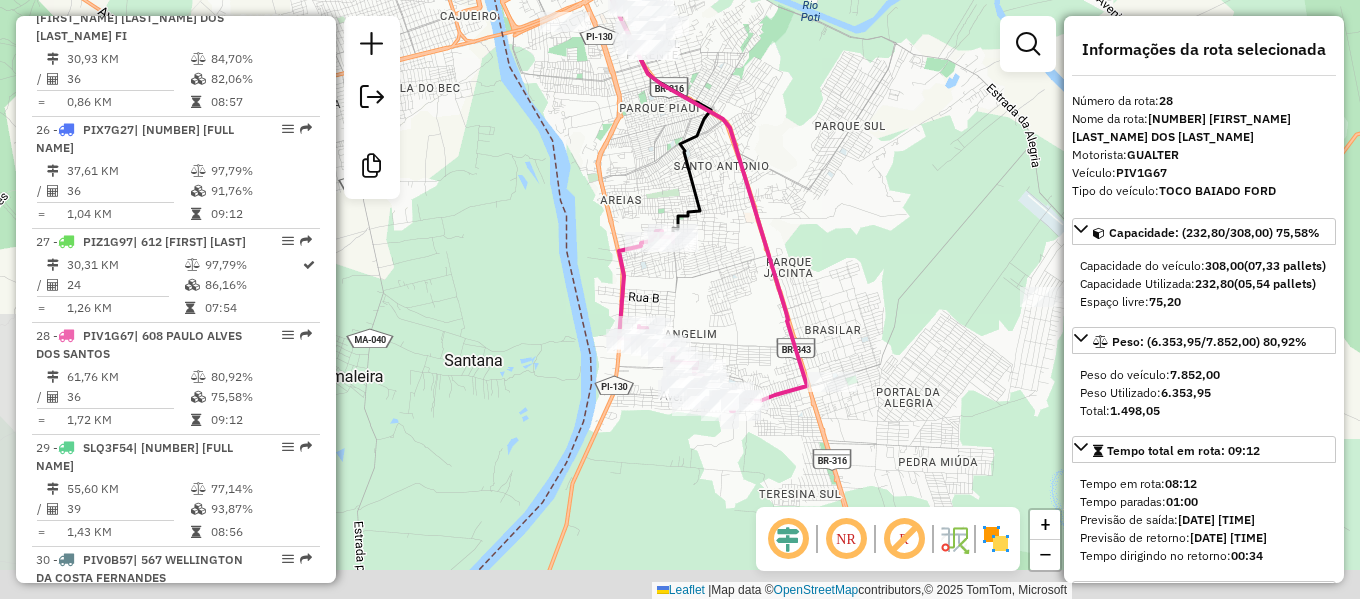drag, startPoint x: 653, startPoint y: 385, endPoint x: 767, endPoint y: 308, distance: 137.56816 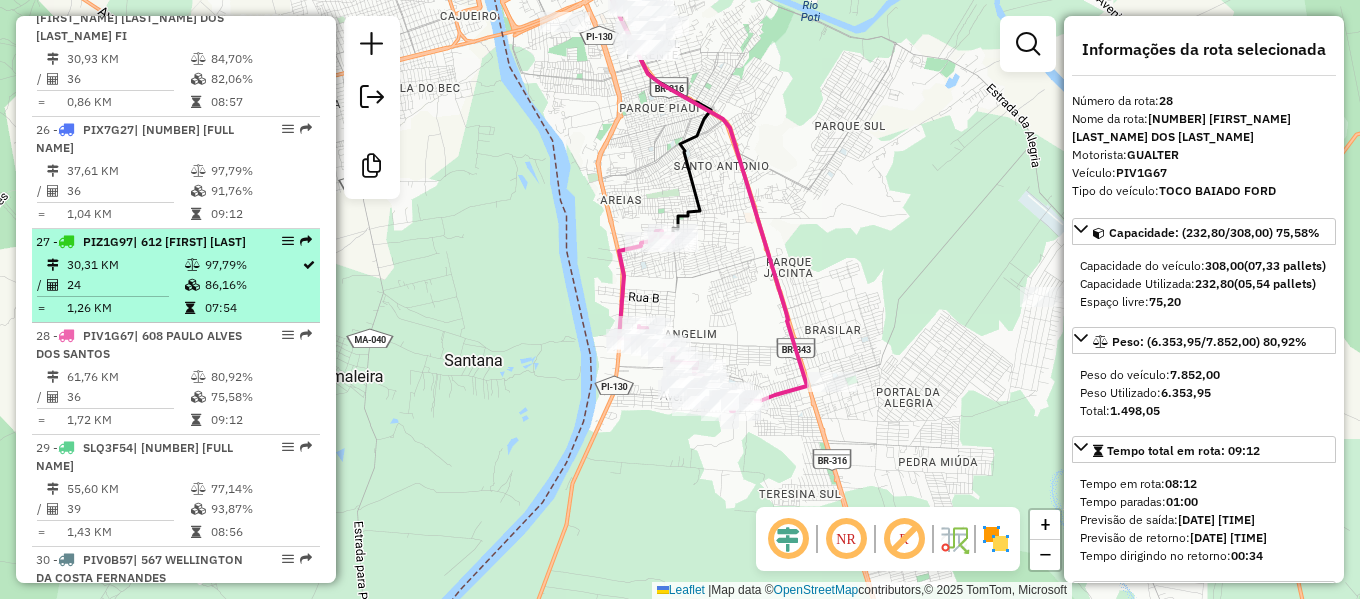 click at bounding box center (288, 241) 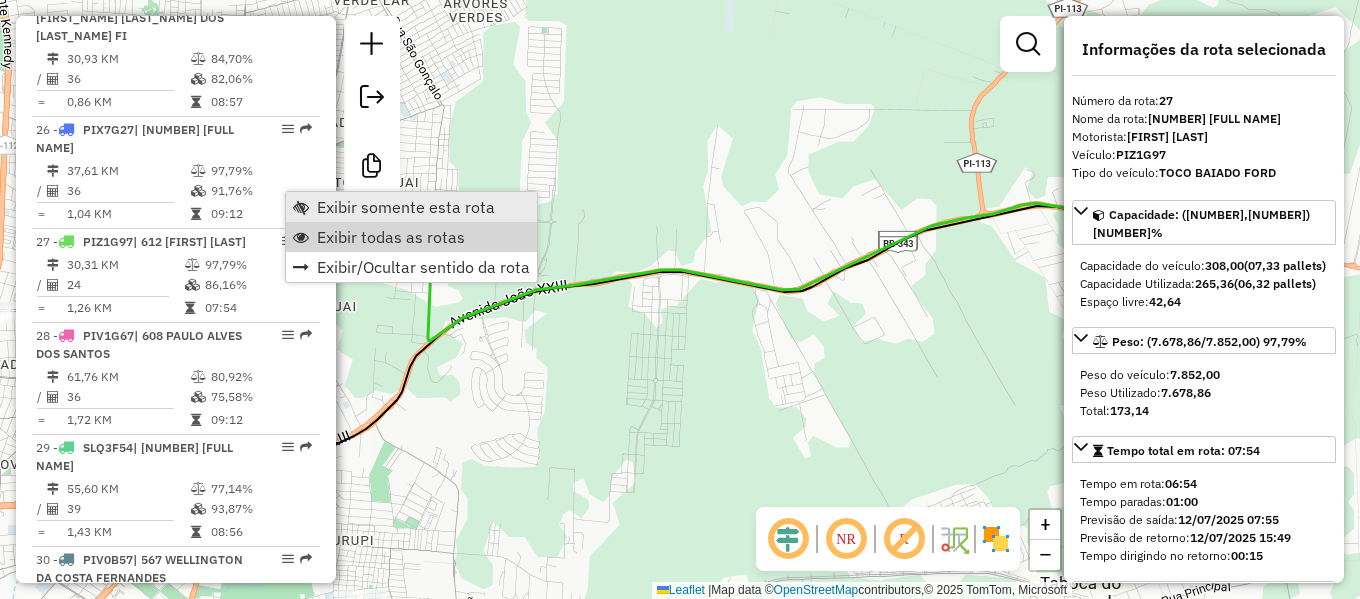 drag, startPoint x: 312, startPoint y: 231, endPoint x: 323, endPoint y: 204, distance: 29.15476 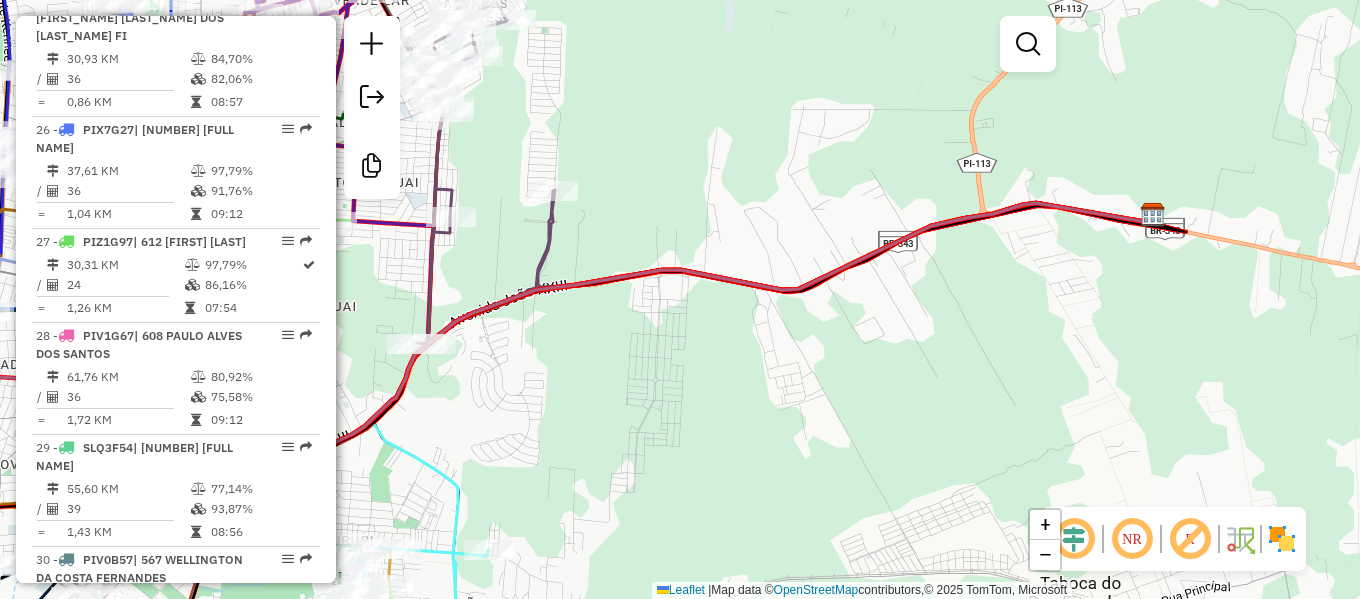 click on "Exibir somente esta rota" at bounding box center [406, 207] 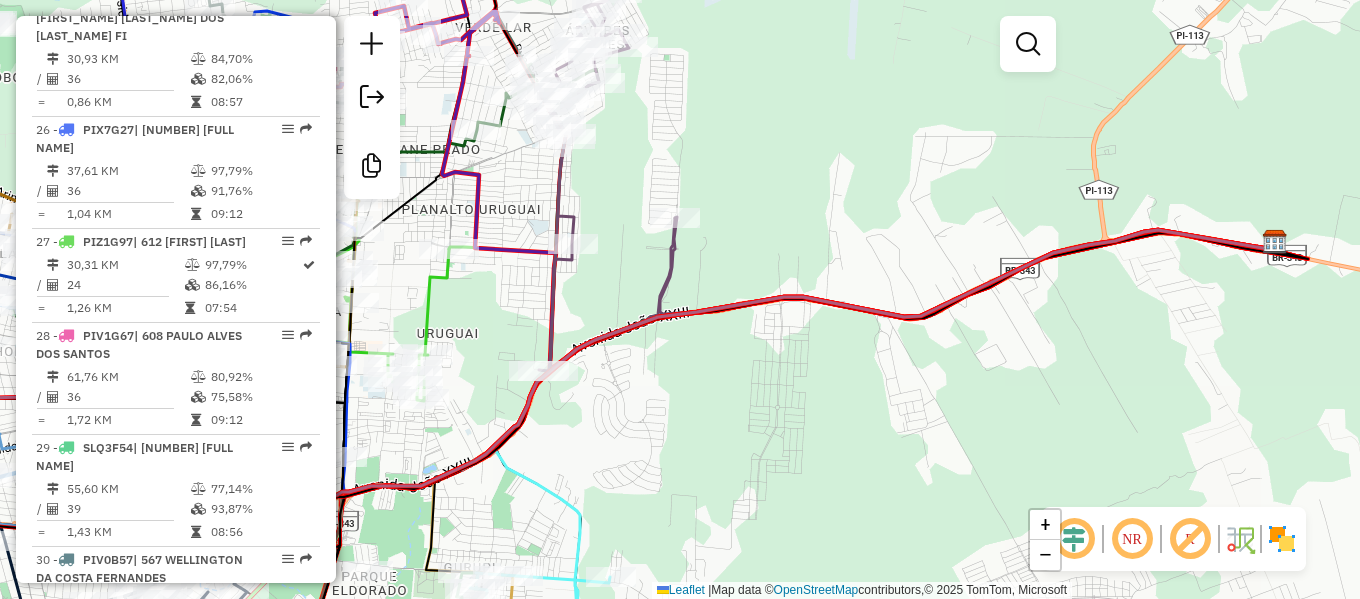 drag, startPoint x: 500, startPoint y: 277, endPoint x: 626, endPoint y: 304, distance: 128.86038 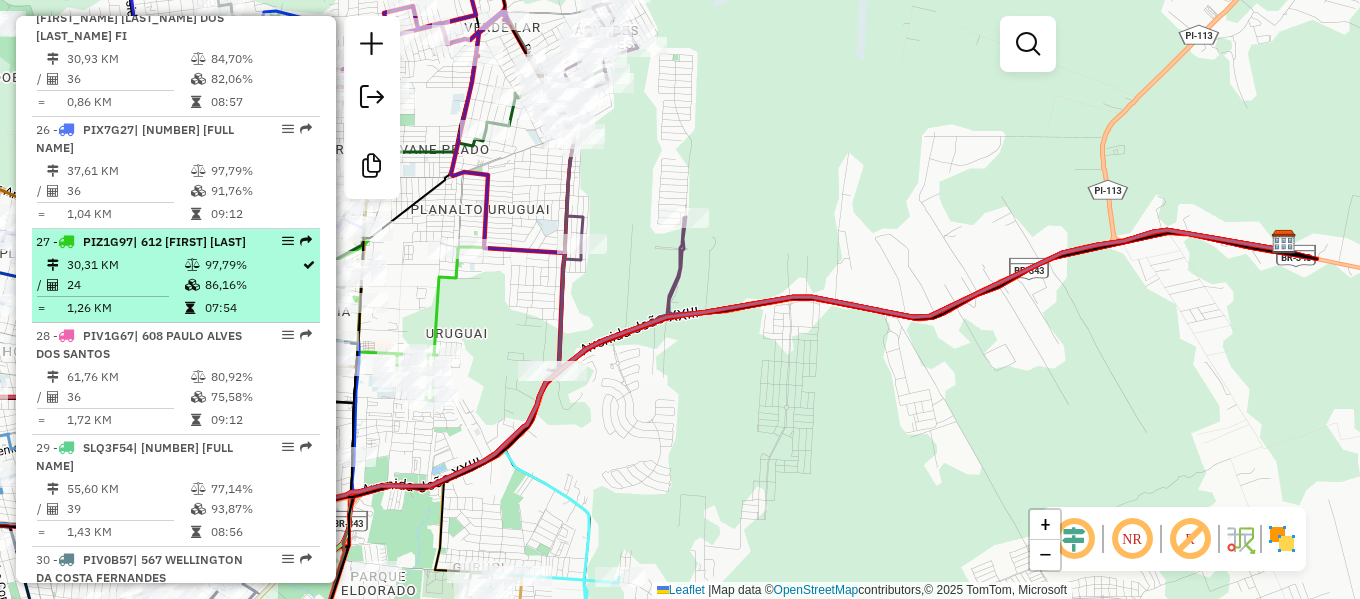 select on "**********" 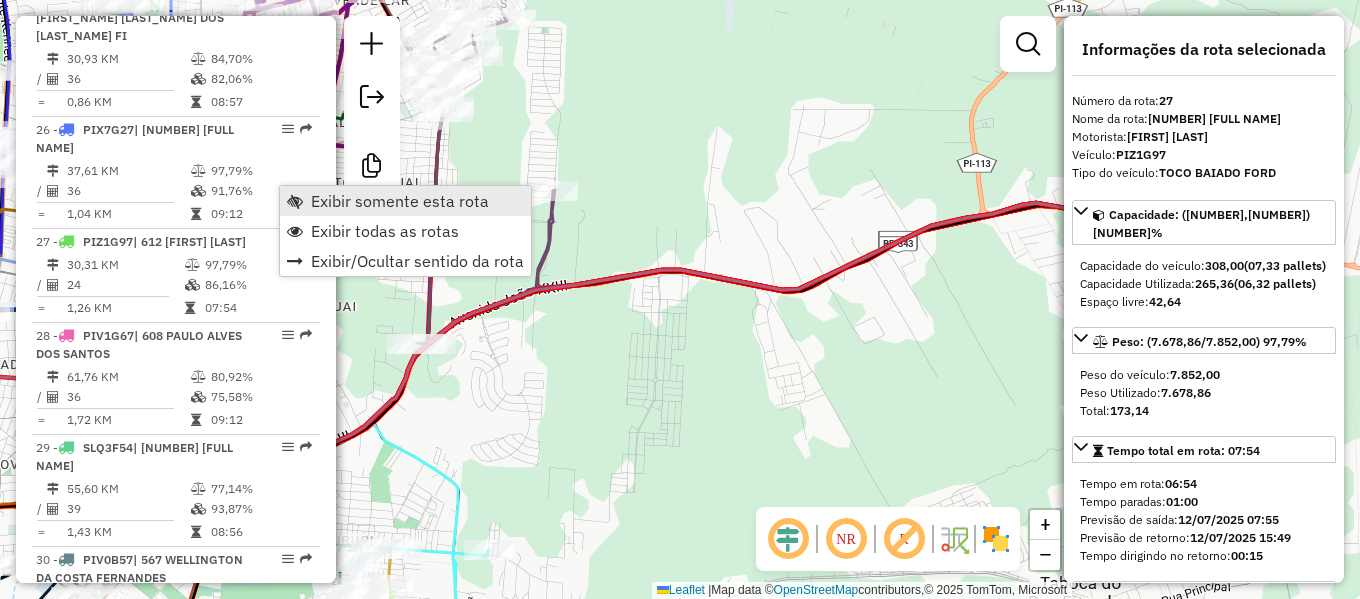 click on "Exibir somente esta rota" at bounding box center [400, 201] 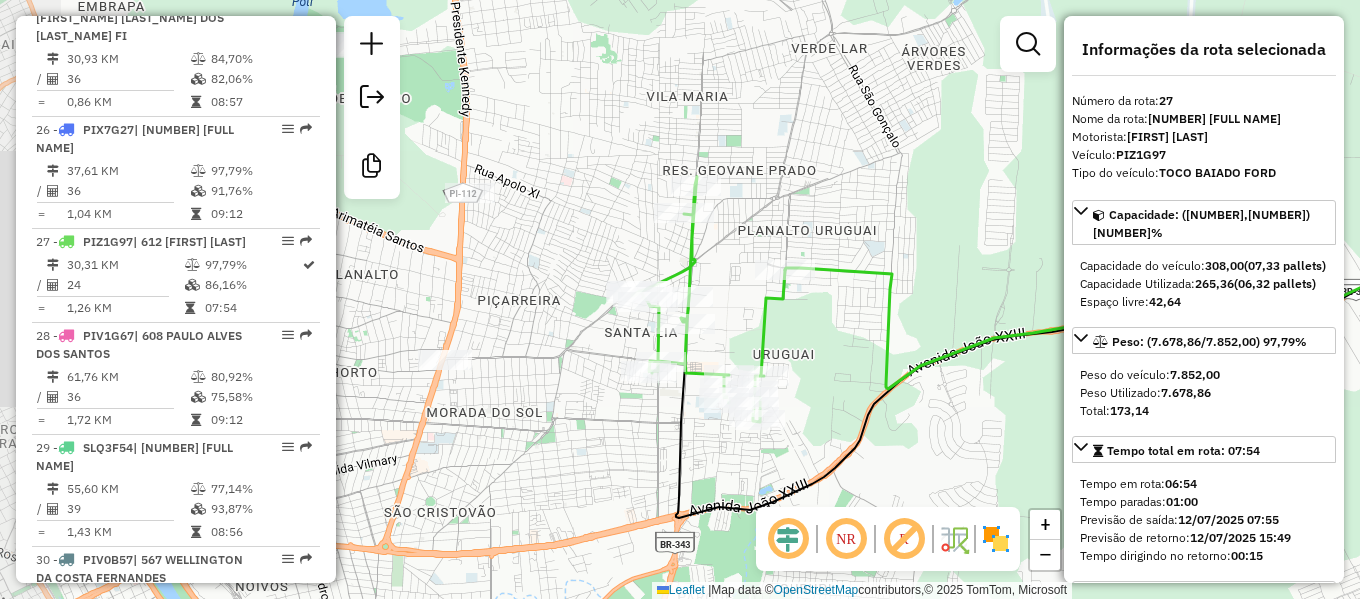 drag, startPoint x: 535, startPoint y: 276, endPoint x: 981, endPoint y: 322, distance: 448.36594 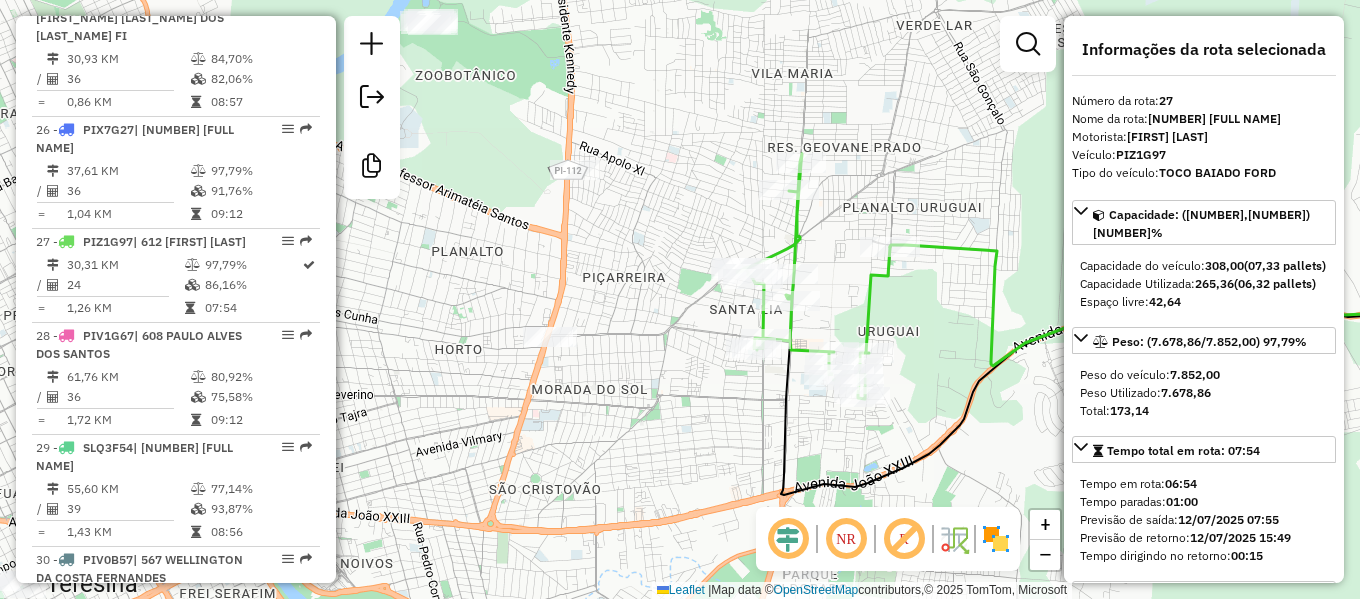 drag, startPoint x: 813, startPoint y: 344, endPoint x: 918, endPoint y: 321, distance: 107.48953 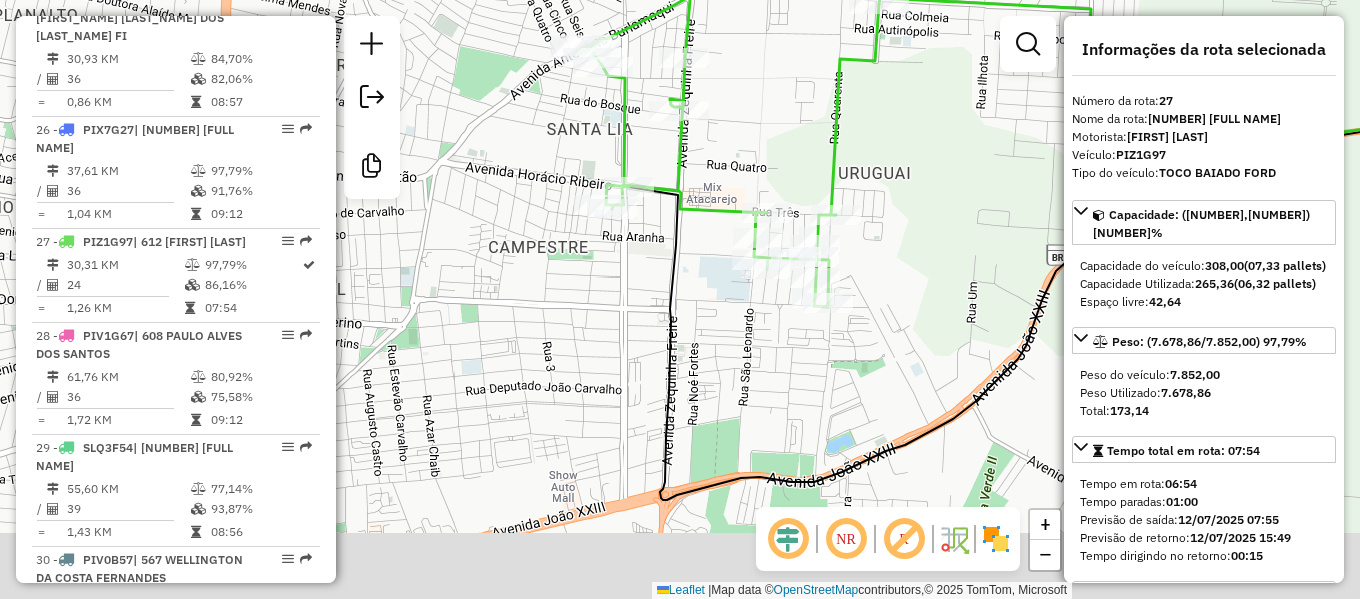 drag, startPoint x: 878, startPoint y: 338, endPoint x: 951, endPoint y: 216, distance: 142.17242 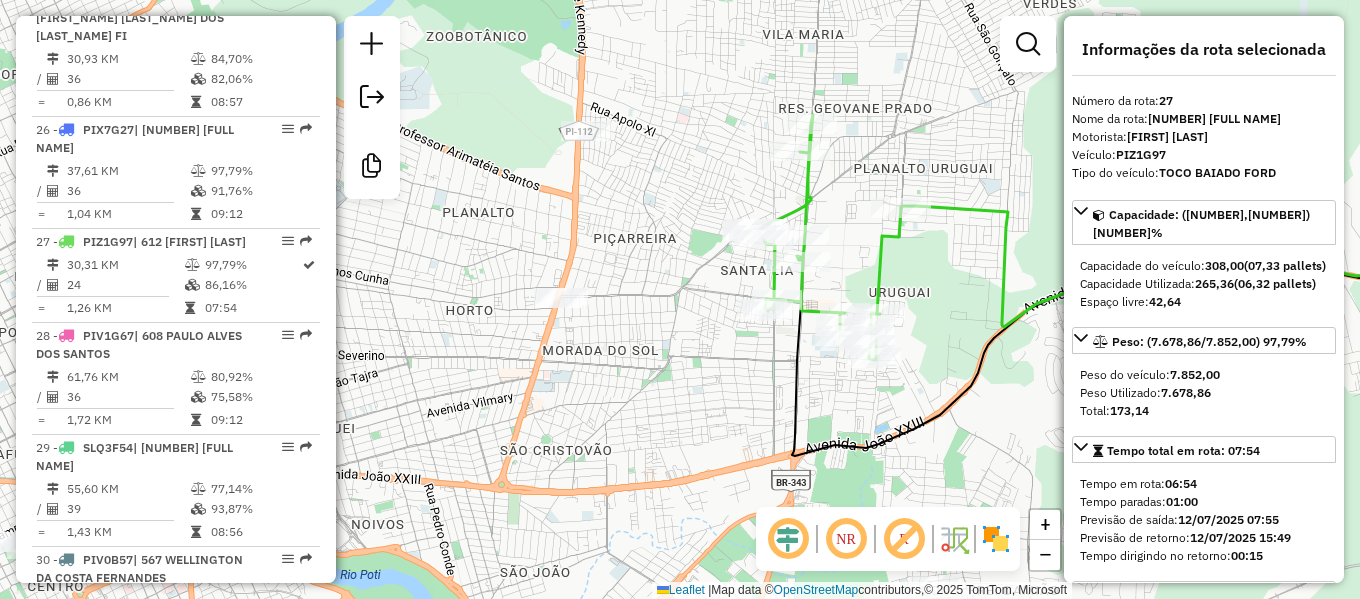 drag, startPoint x: 859, startPoint y: 170, endPoint x: 876, endPoint y: 268, distance: 99.46356 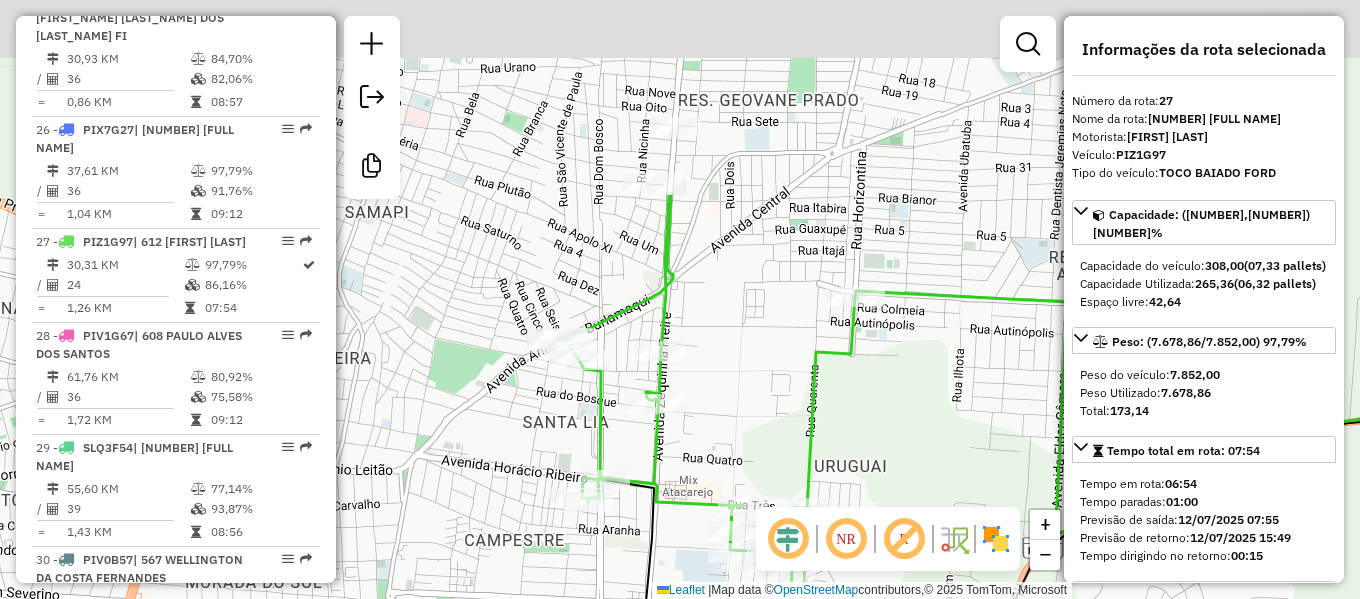 drag, startPoint x: 902, startPoint y: 127, endPoint x: 920, endPoint y: 382, distance: 255.6345 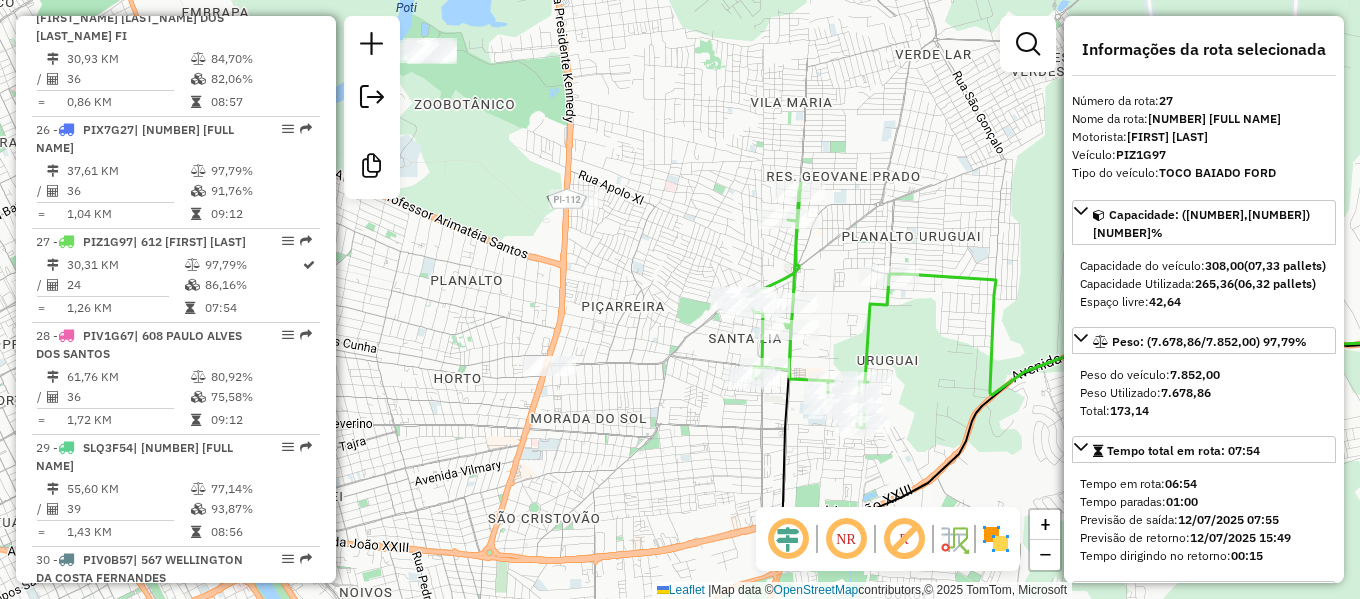 drag, startPoint x: 920, startPoint y: 405, endPoint x: 920, endPoint y: 359, distance: 46 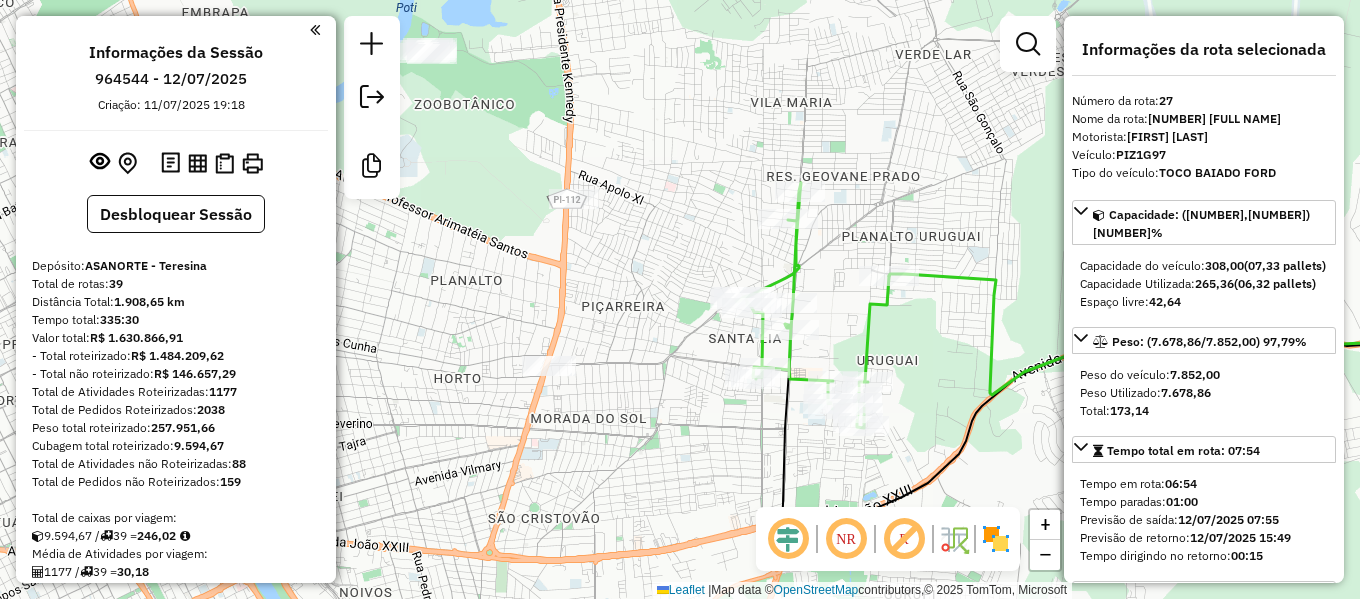 scroll, scrollTop: 717, scrollLeft: 0, axis: vertical 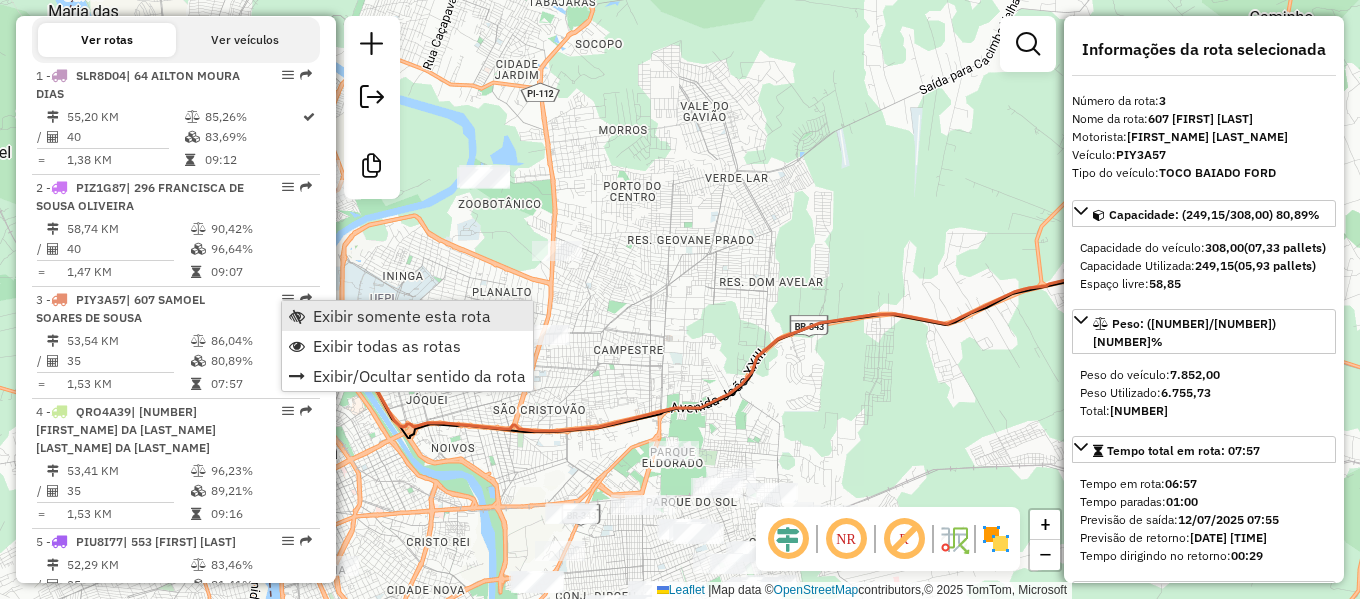 click on "Exibir somente esta rota" at bounding box center (407, 316) 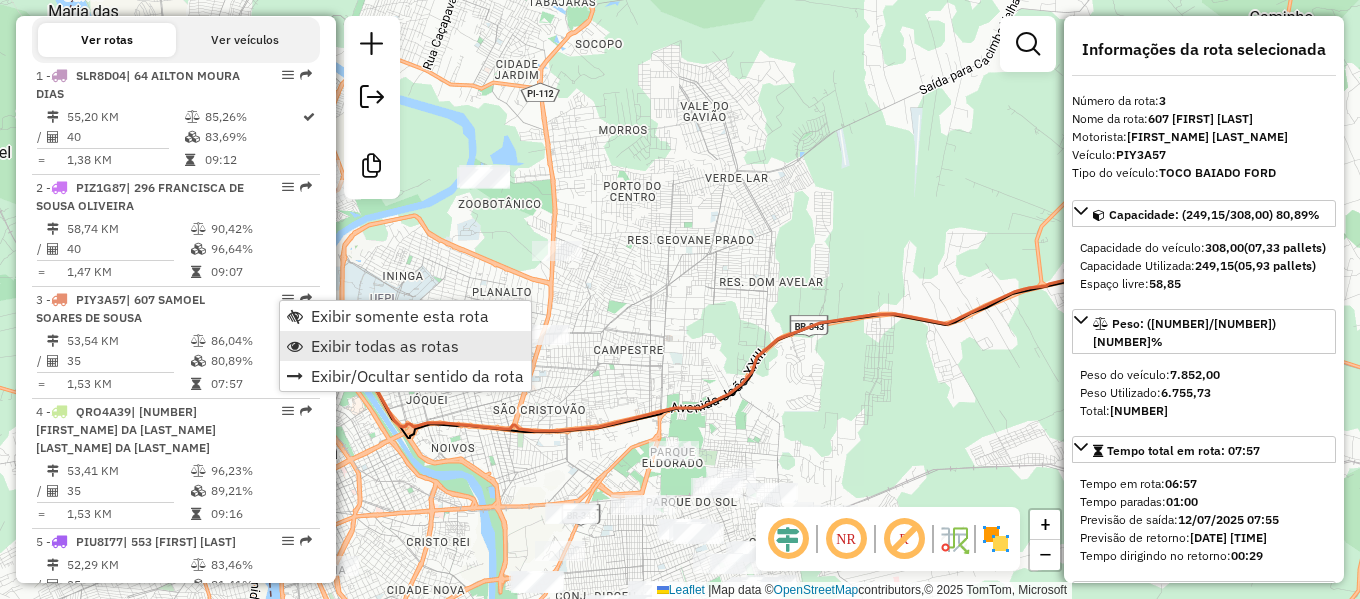 click on "Exibir todas as rotas" at bounding box center (385, 346) 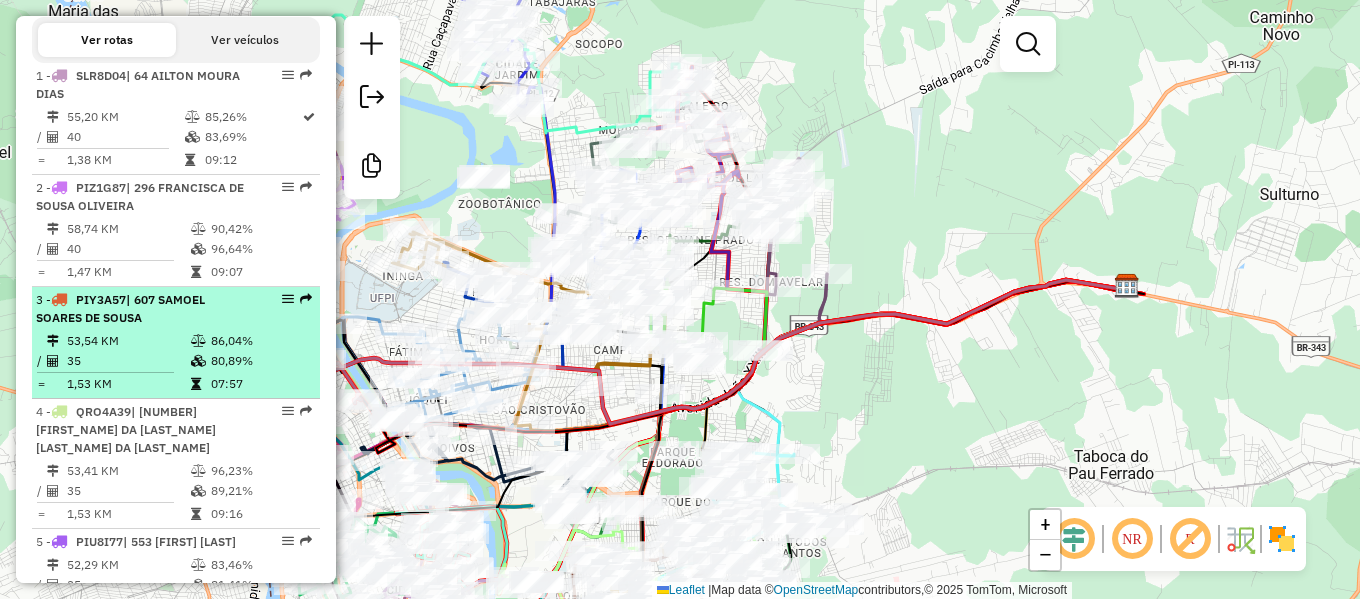 drag, startPoint x: 290, startPoint y: 301, endPoint x: 271, endPoint y: 301, distance: 19 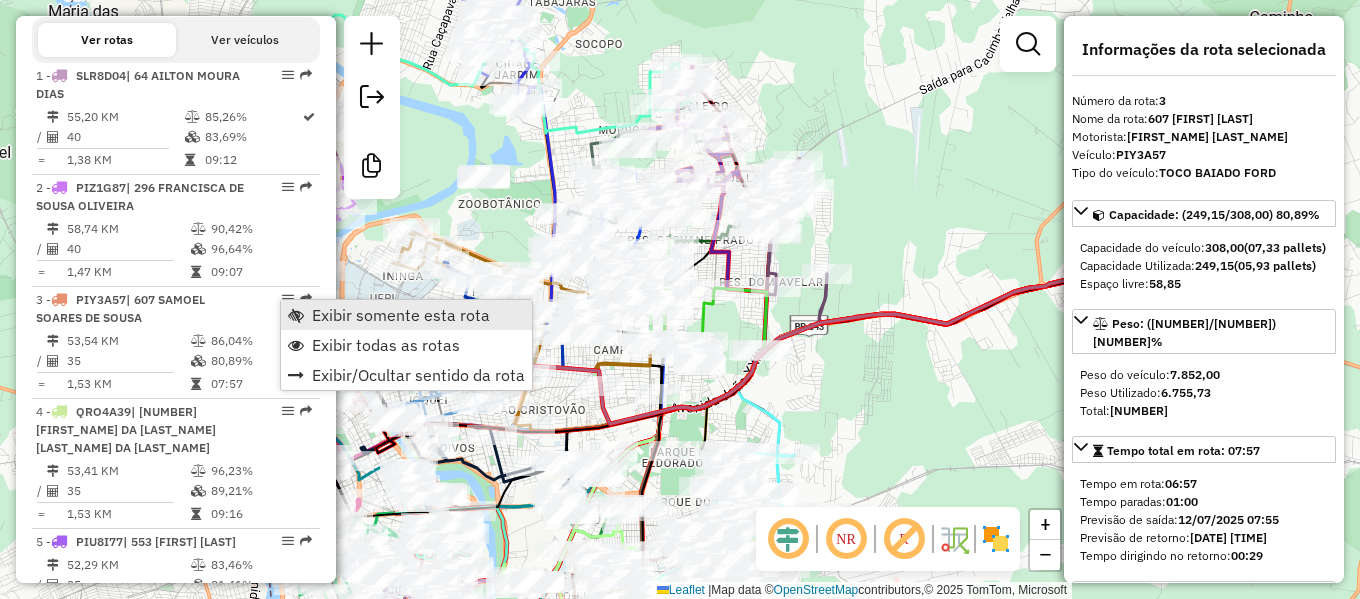 click on "Exibir somente esta rota" at bounding box center (401, 315) 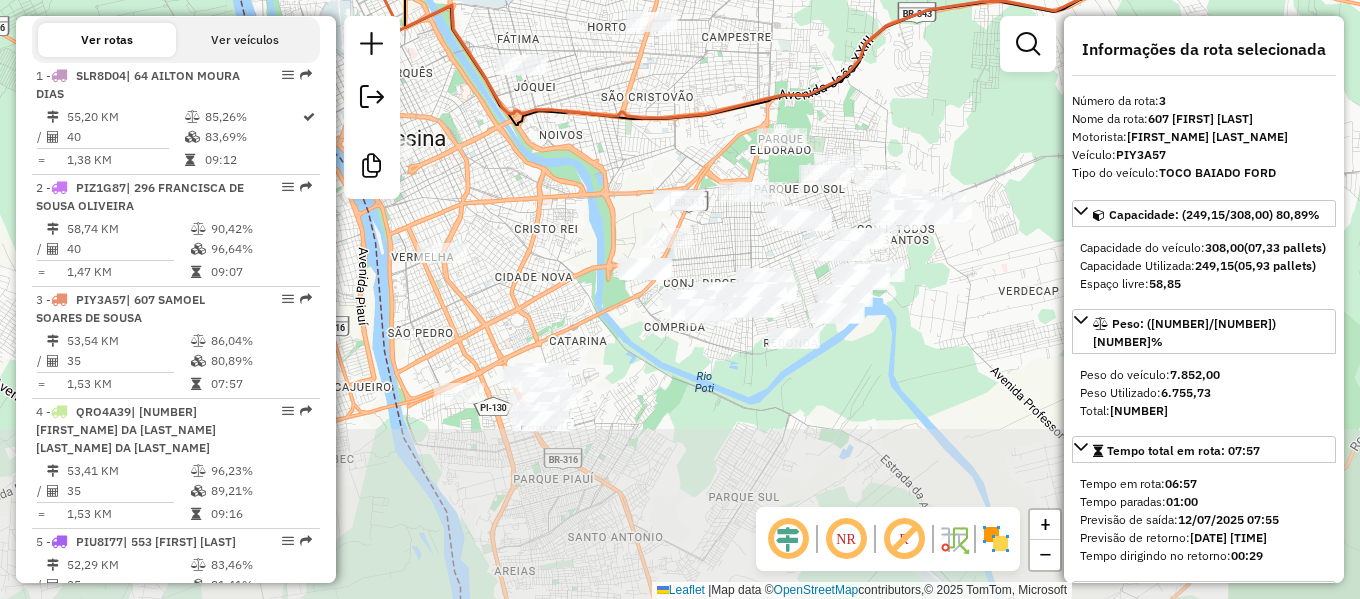 drag, startPoint x: 544, startPoint y: 345, endPoint x: 701, endPoint y: -28, distance: 404.69495 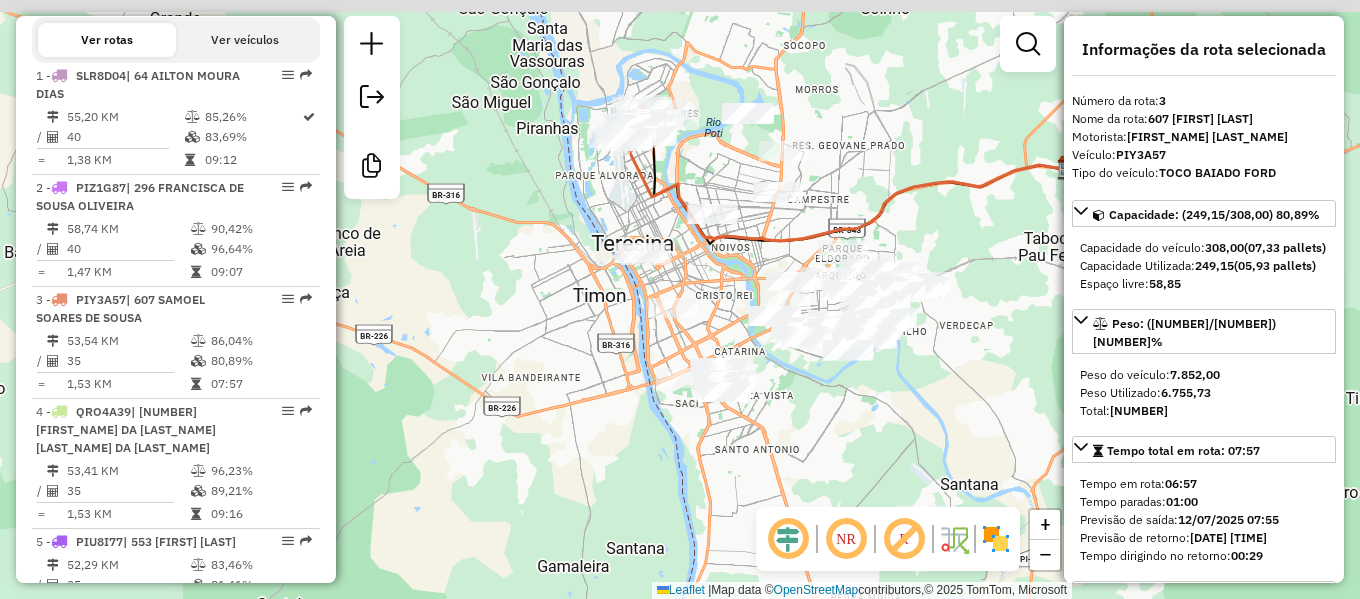 drag, startPoint x: 640, startPoint y: 149, endPoint x: 695, endPoint y: 341, distance: 199.7223 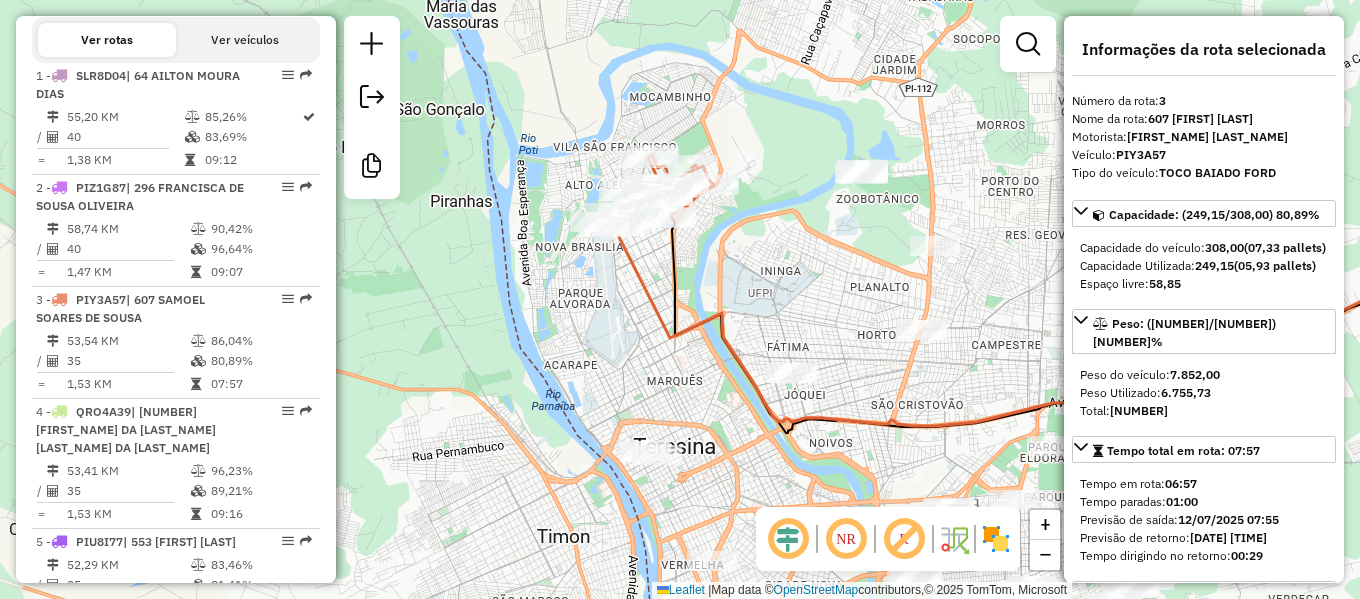 drag, startPoint x: 711, startPoint y: 225, endPoint x: 772, endPoint y: 305, distance: 100.60318 